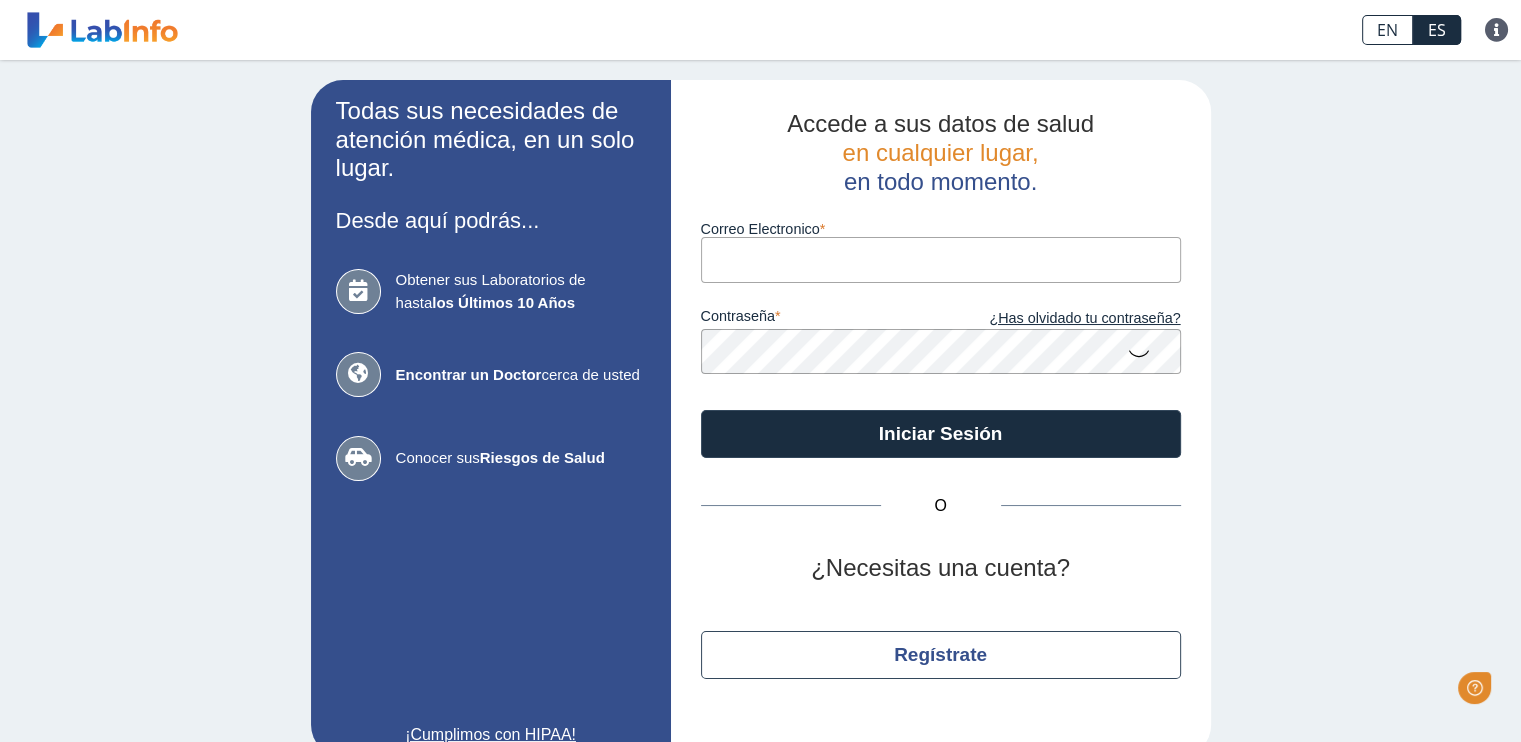 scroll, scrollTop: 0, scrollLeft: 0, axis: both 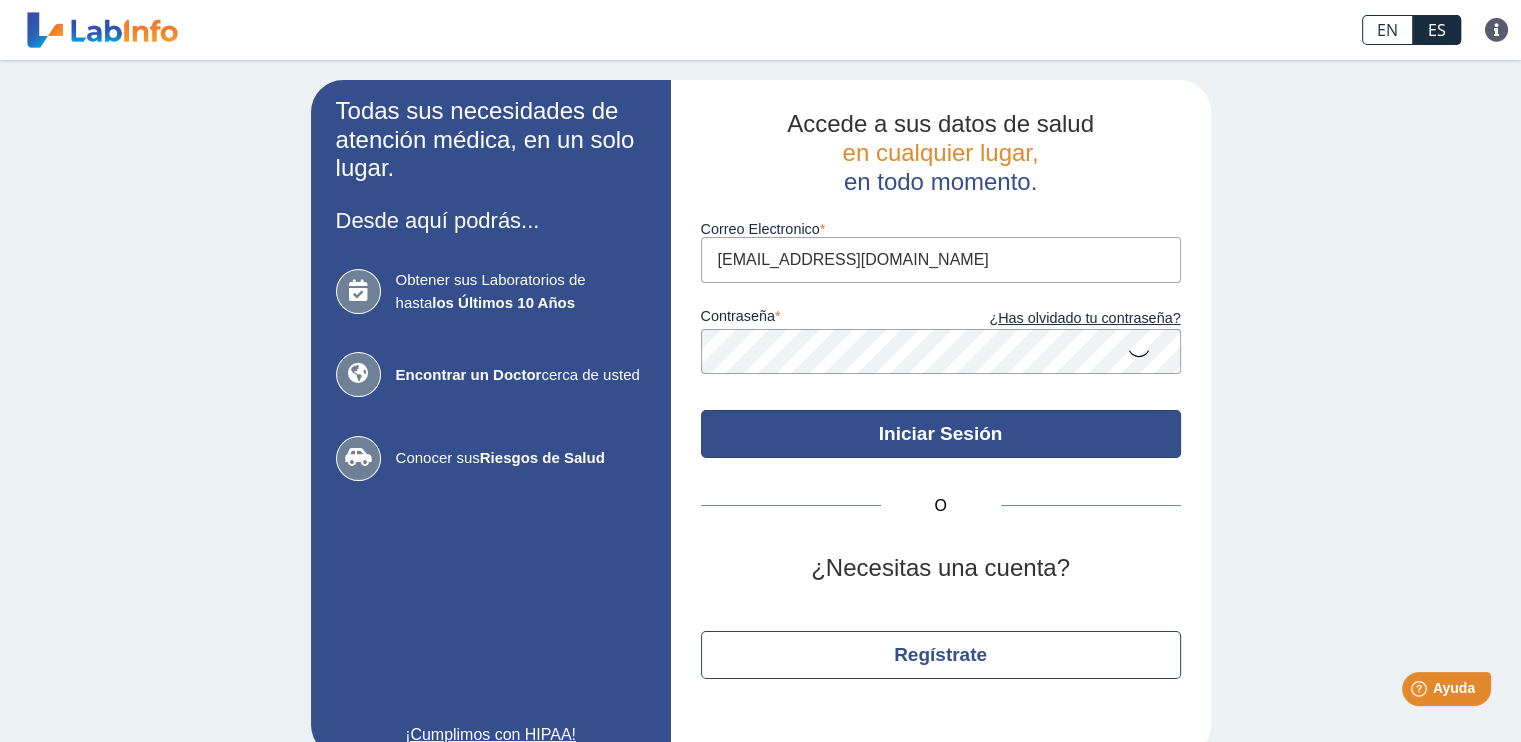 click on "Iniciar Sesión" 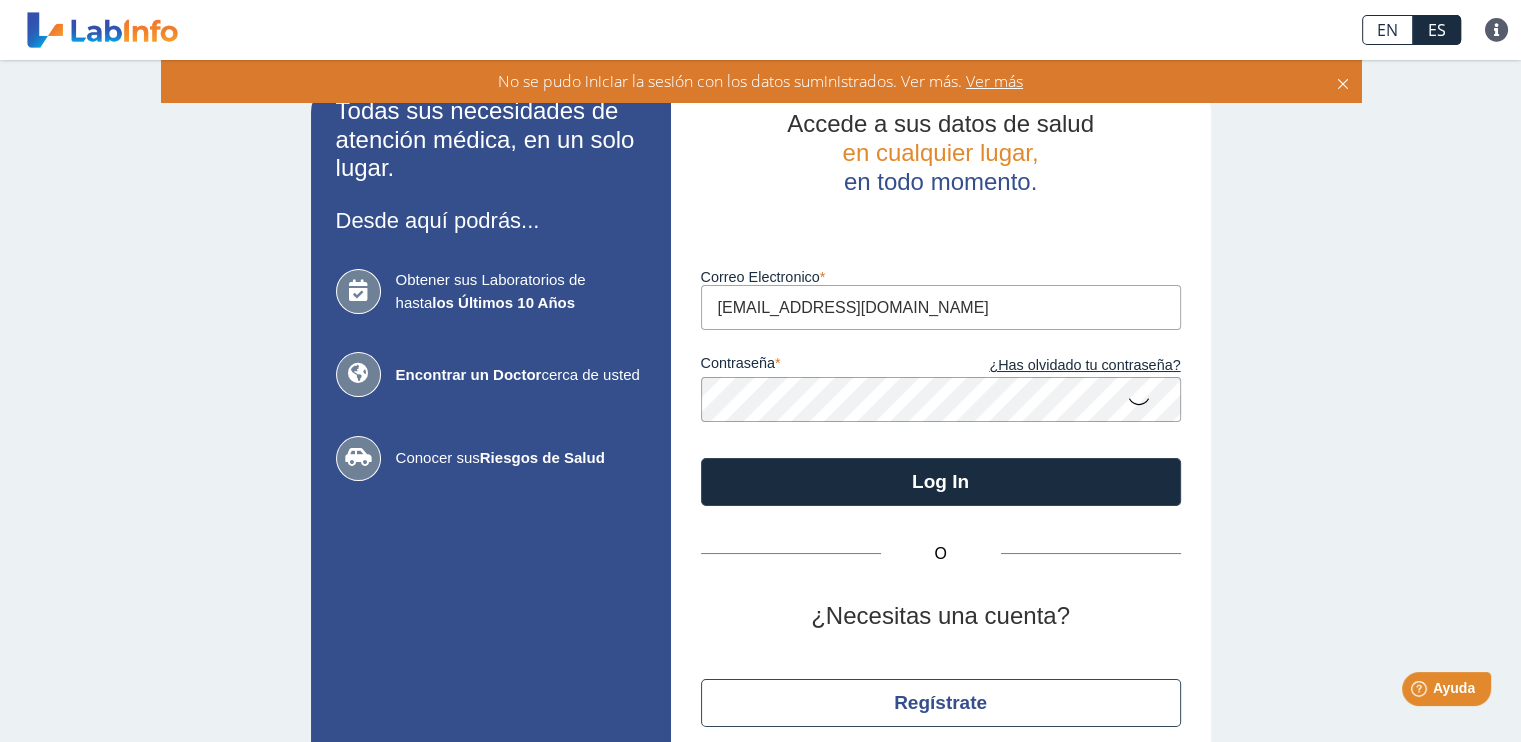 click 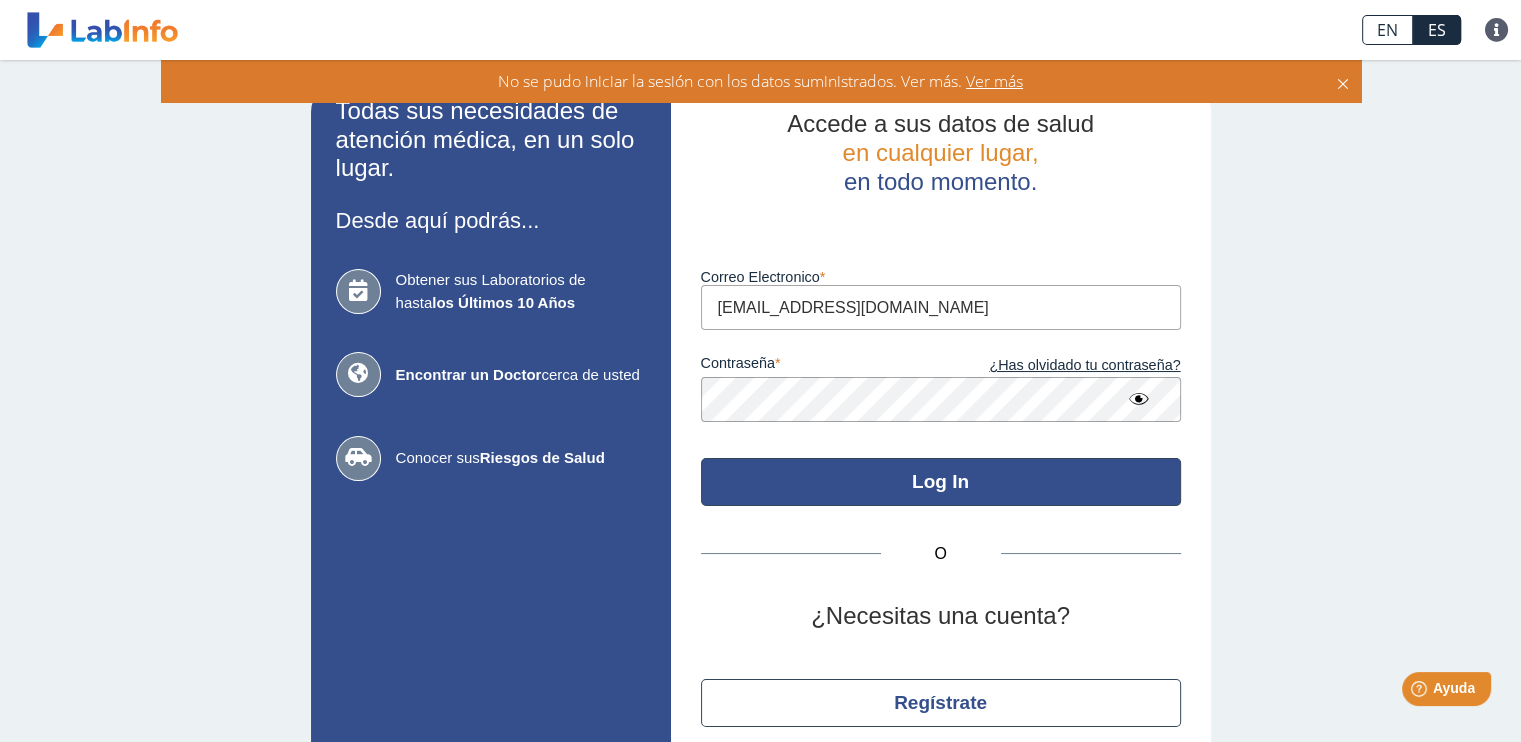 click on "Log In" 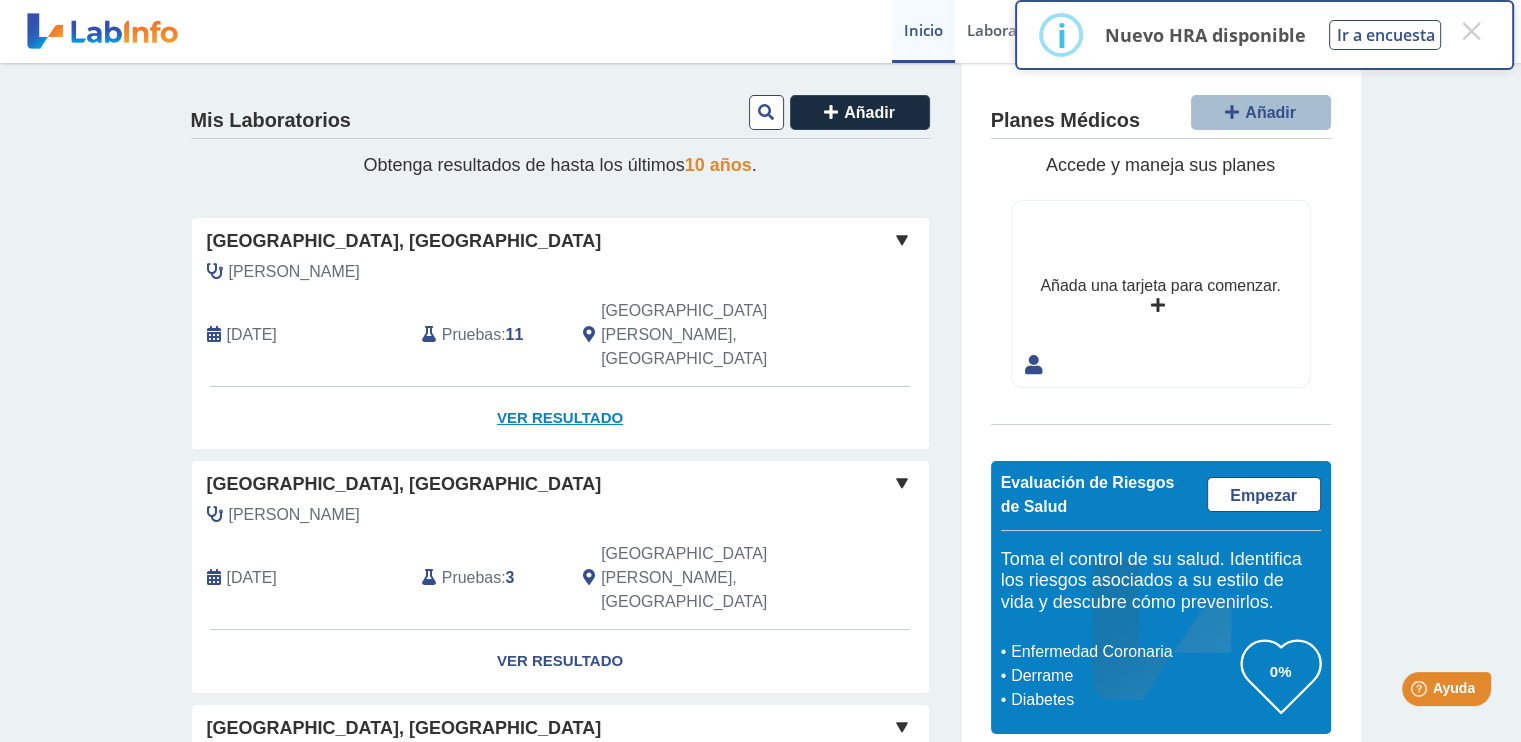 click on "Ver Resultado" 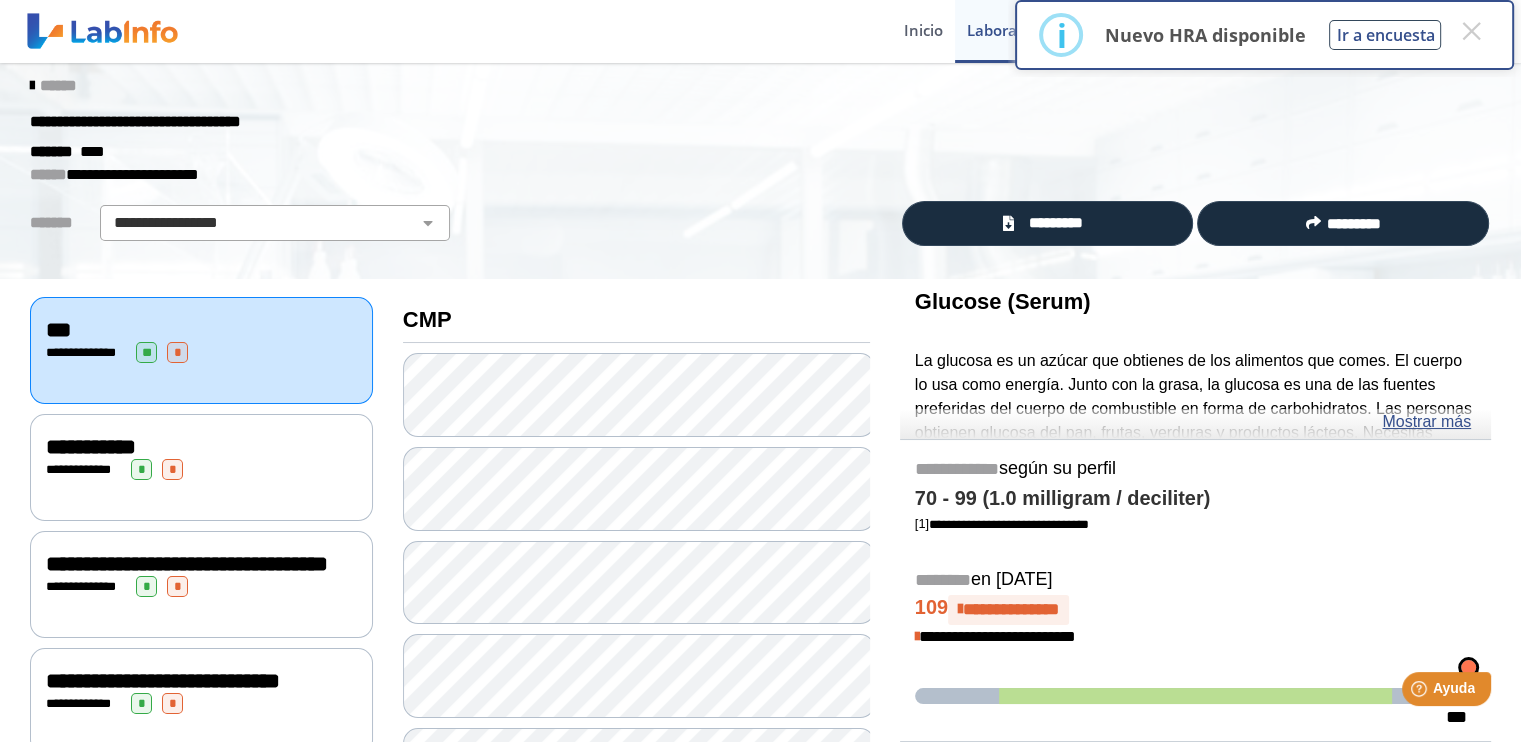 scroll, scrollTop: 0, scrollLeft: 0, axis: both 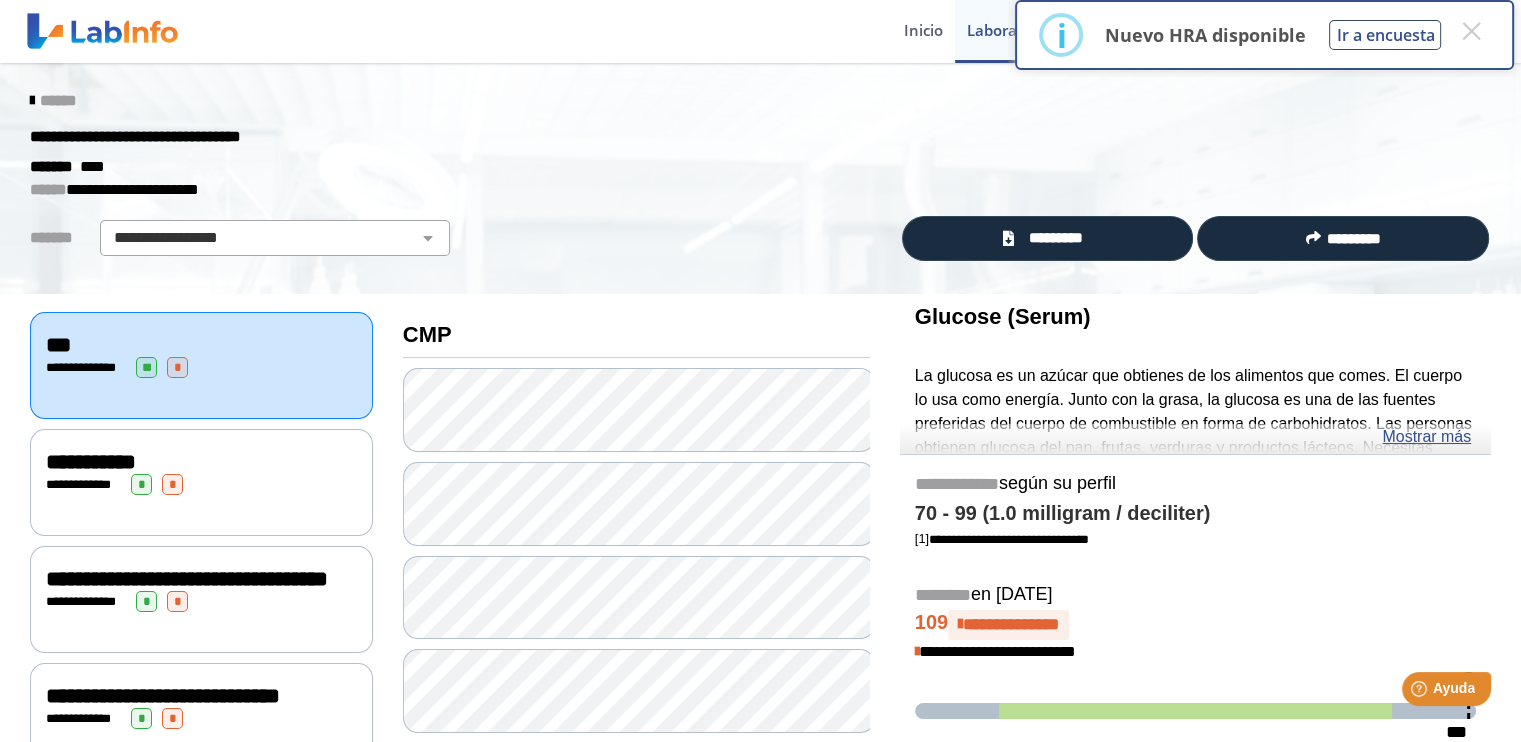 click on "**********" 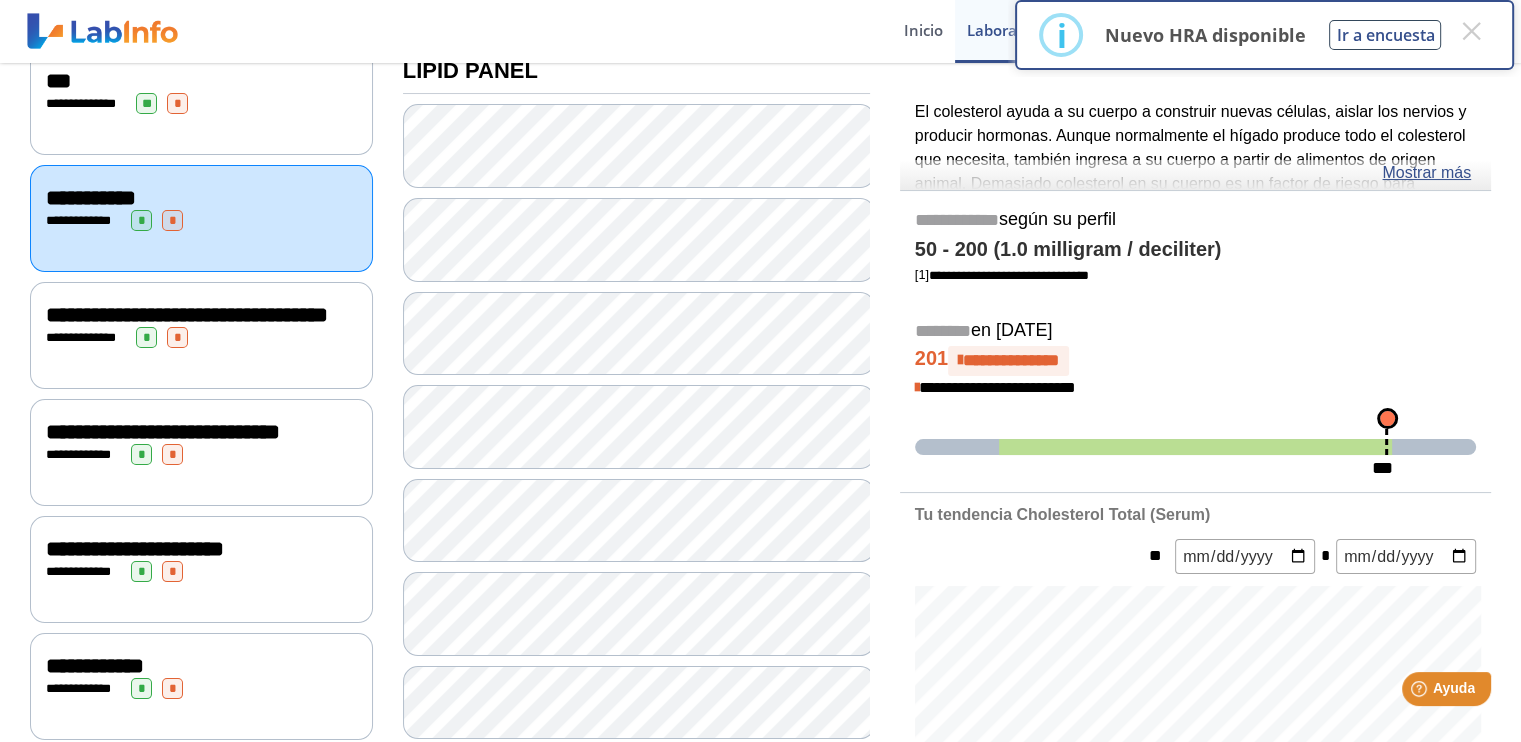 scroll, scrollTop: 300, scrollLeft: 0, axis: vertical 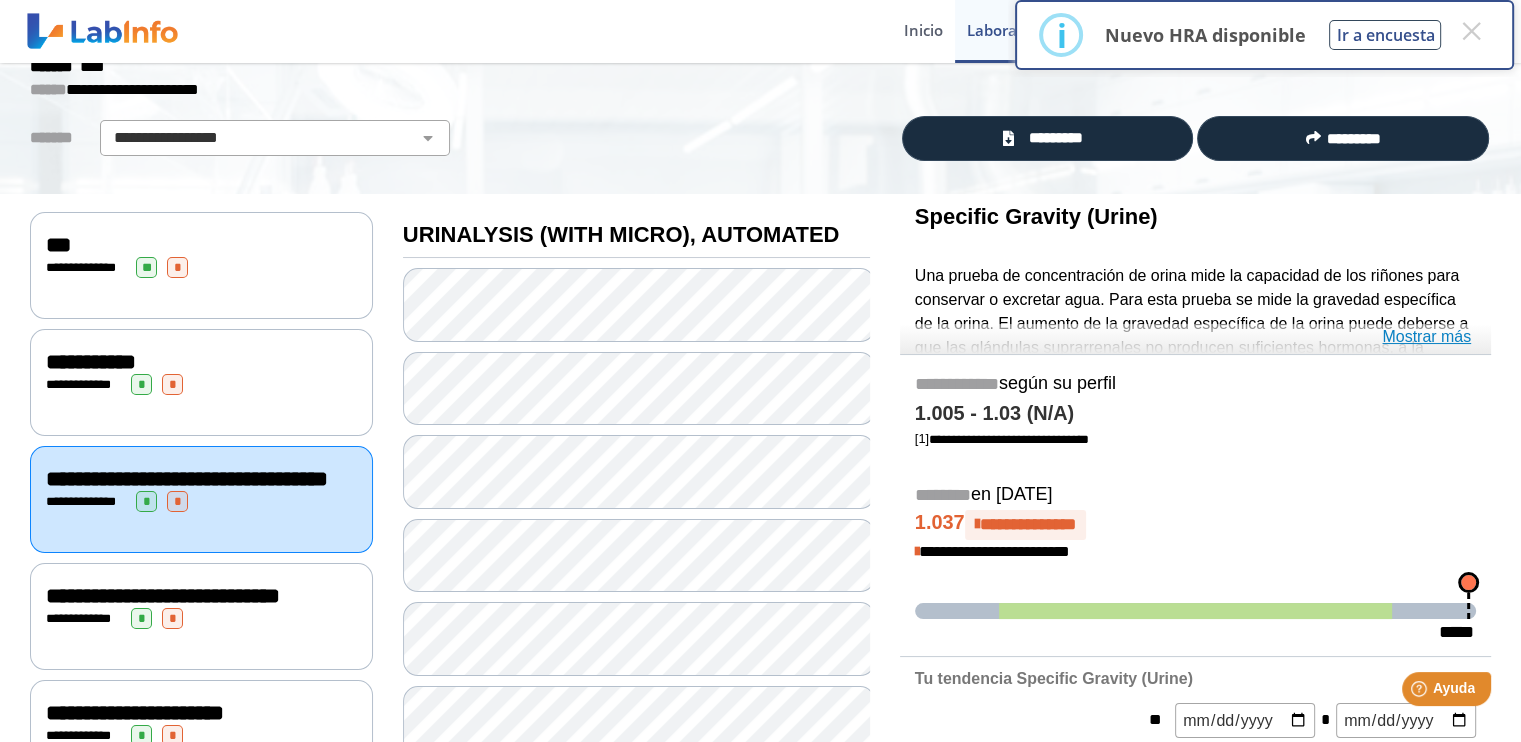 click on "Mostrar más" 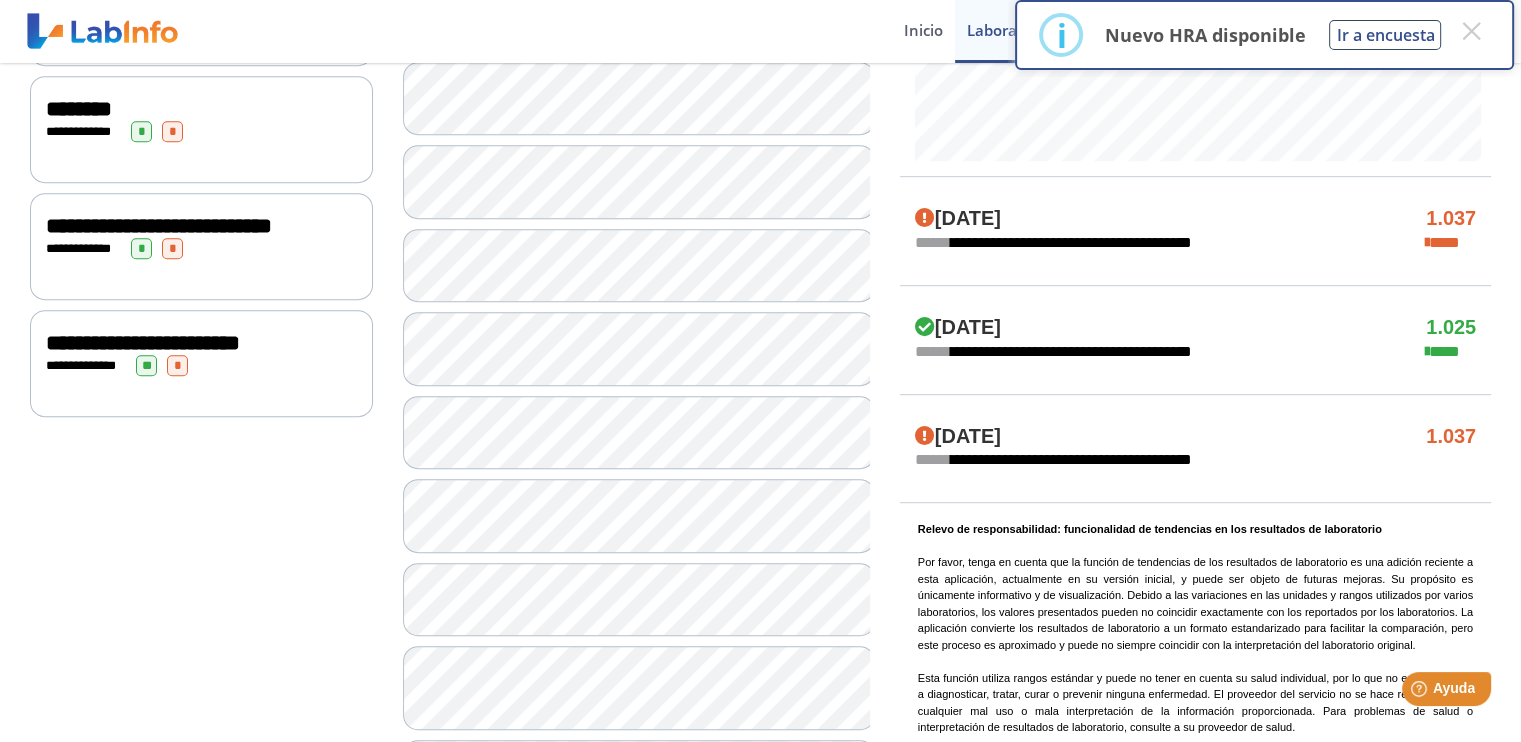 scroll, scrollTop: 1200, scrollLeft: 0, axis: vertical 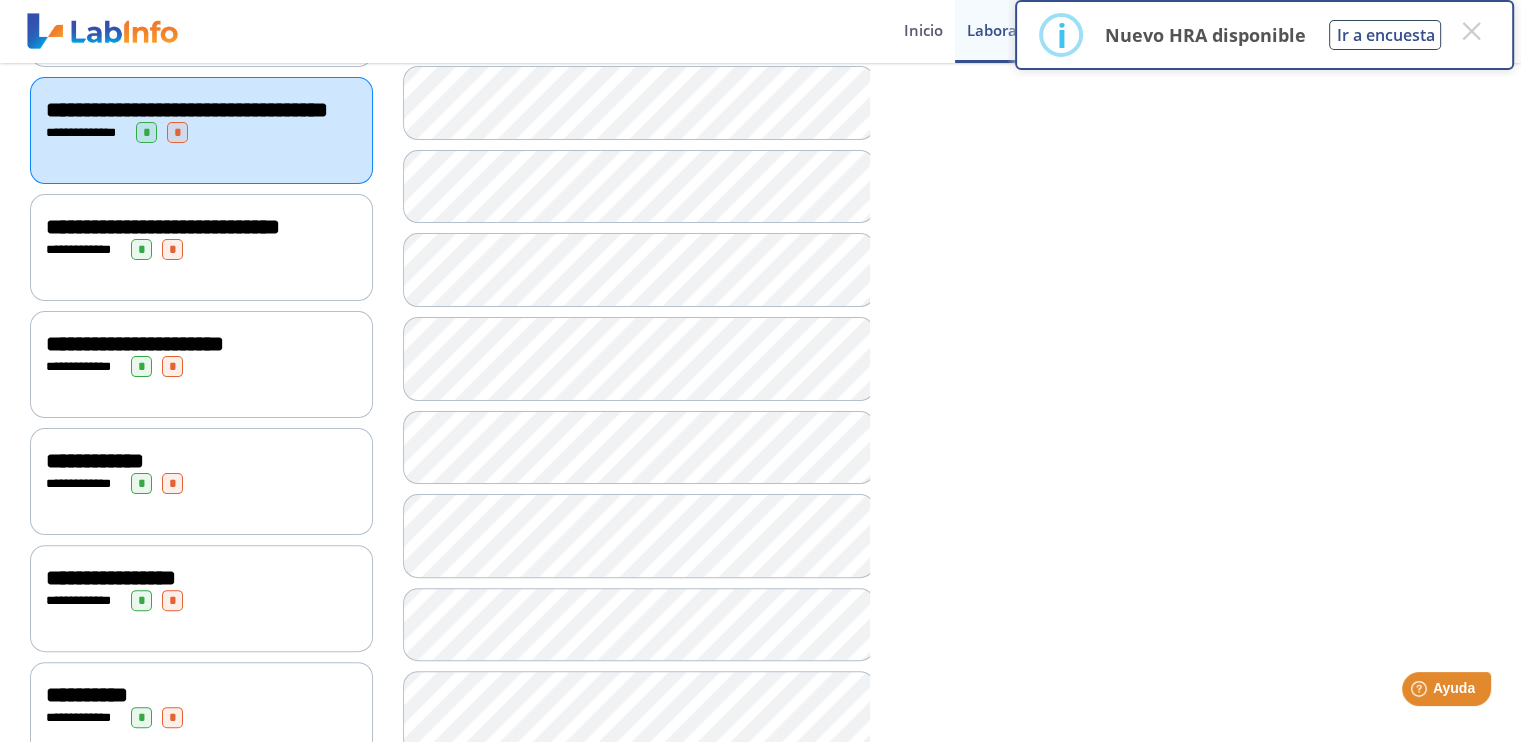 click on "**********" 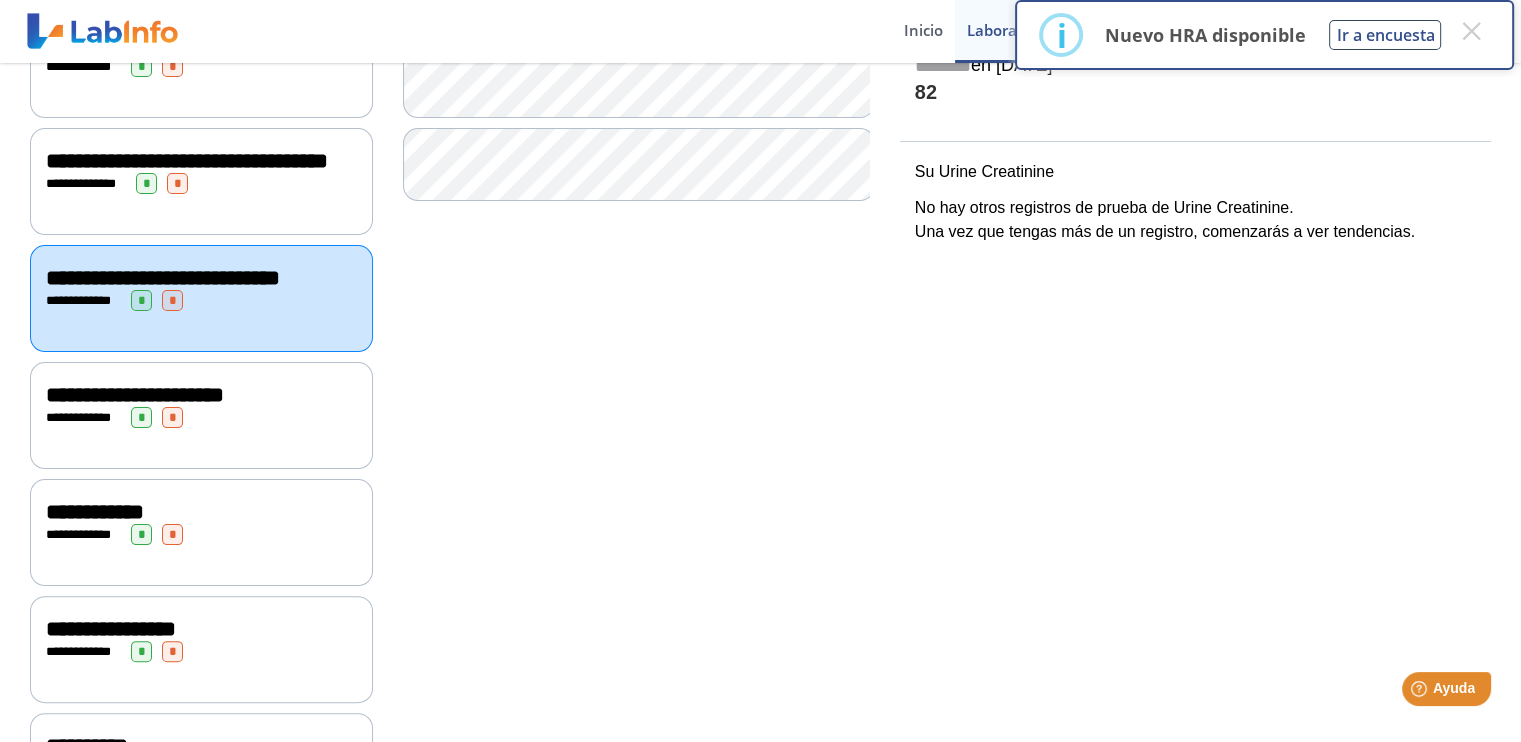scroll, scrollTop: 469, scrollLeft: 0, axis: vertical 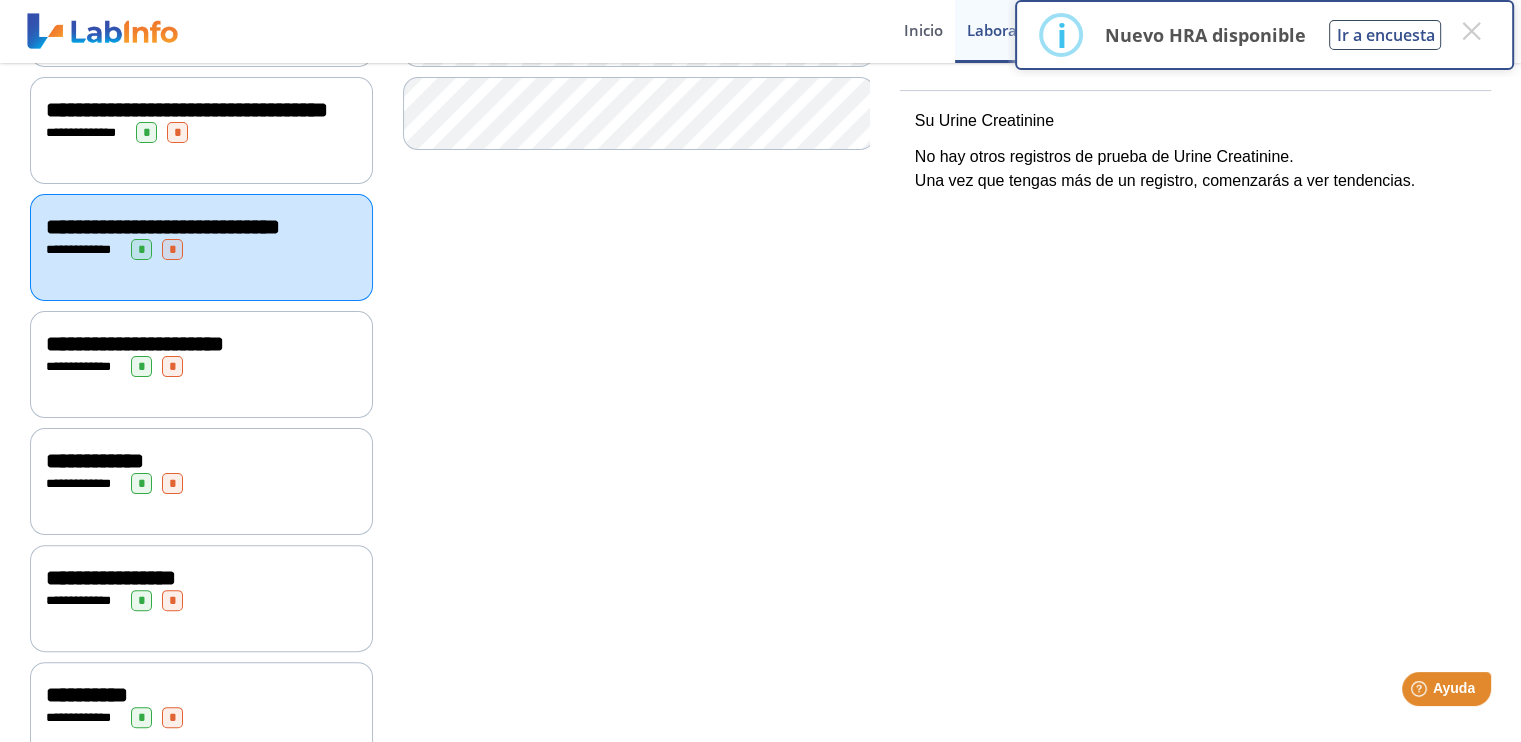 click on "*" 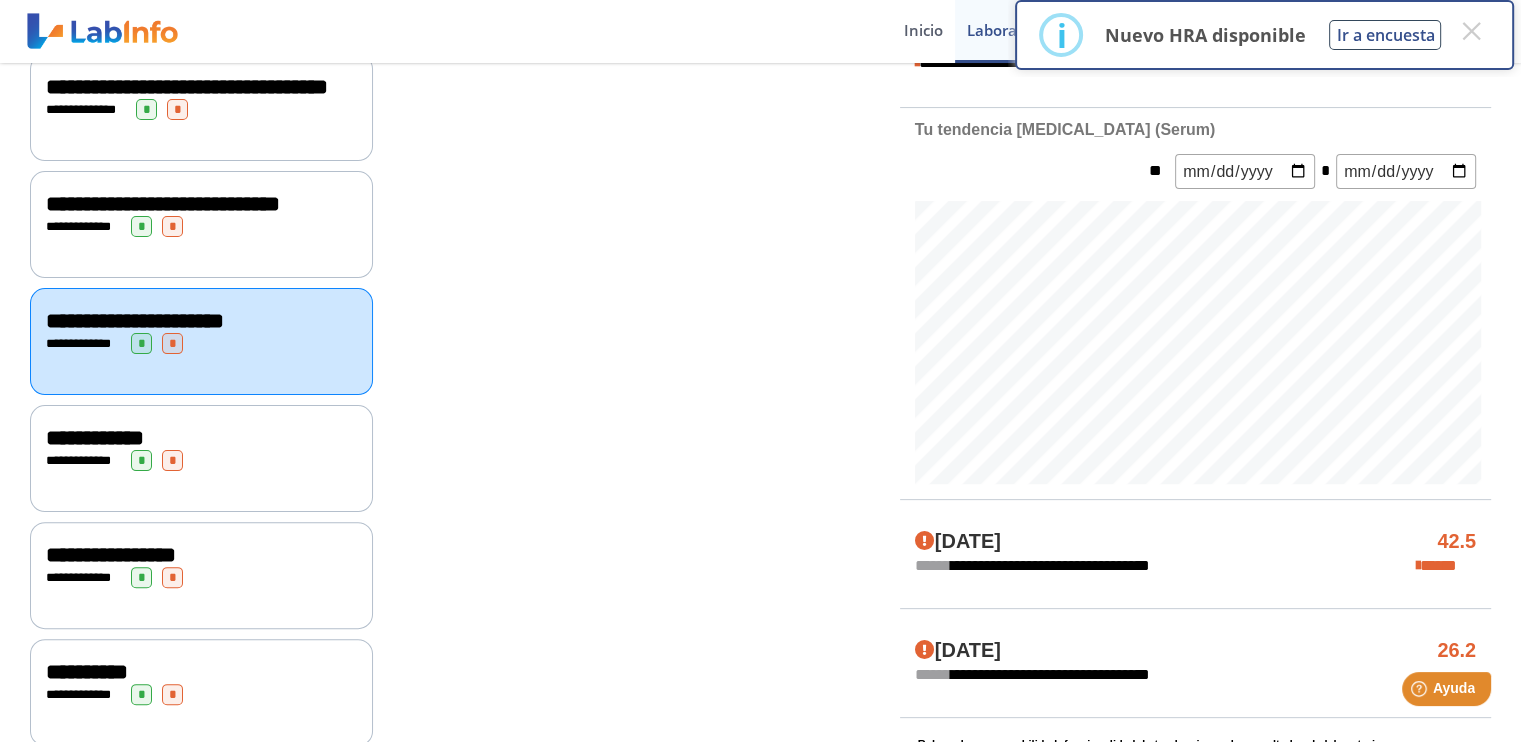 scroll, scrollTop: 569, scrollLeft: 0, axis: vertical 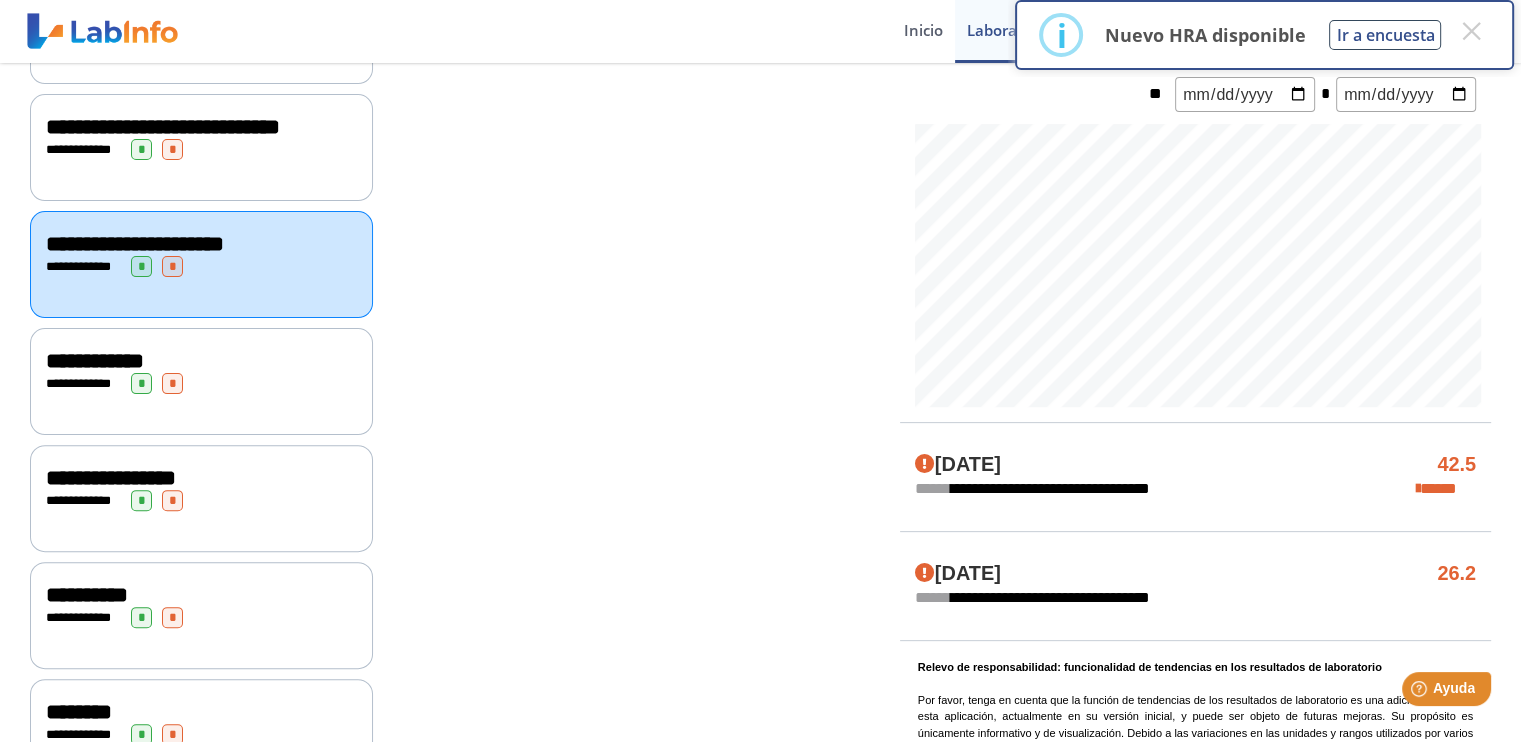 click on "**********" 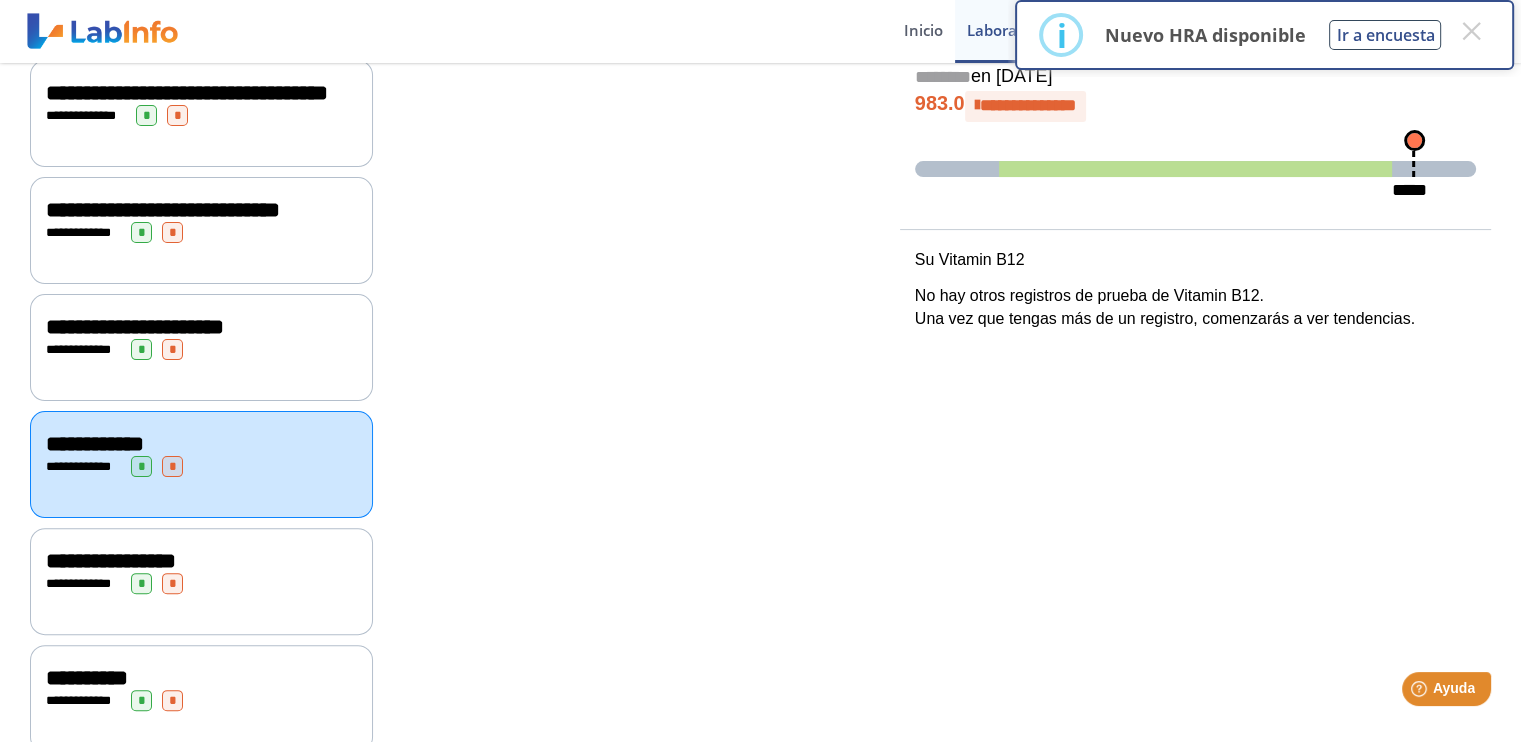 scroll, scrollTop: 669, scrollLeft: 0, axis: vertical 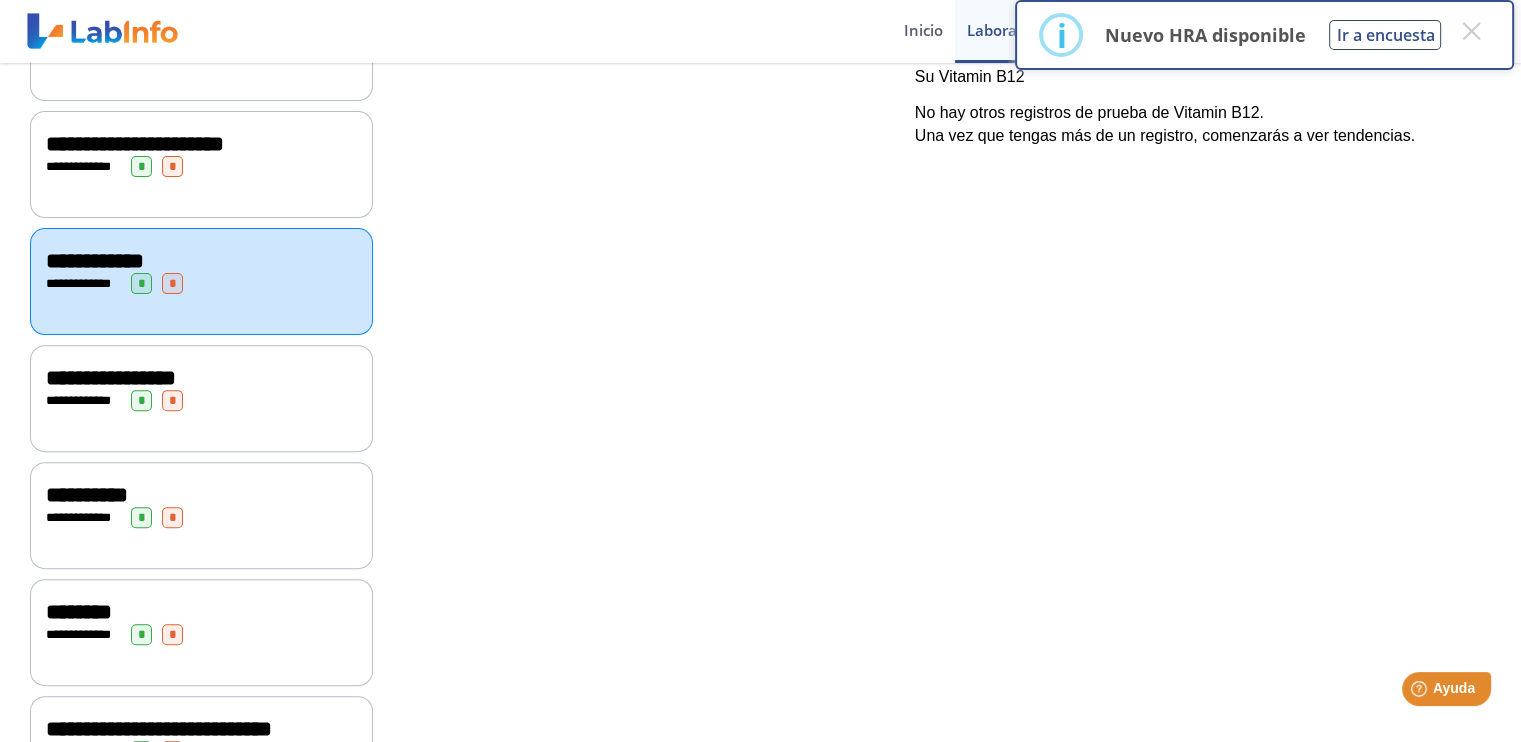 click on "**********" 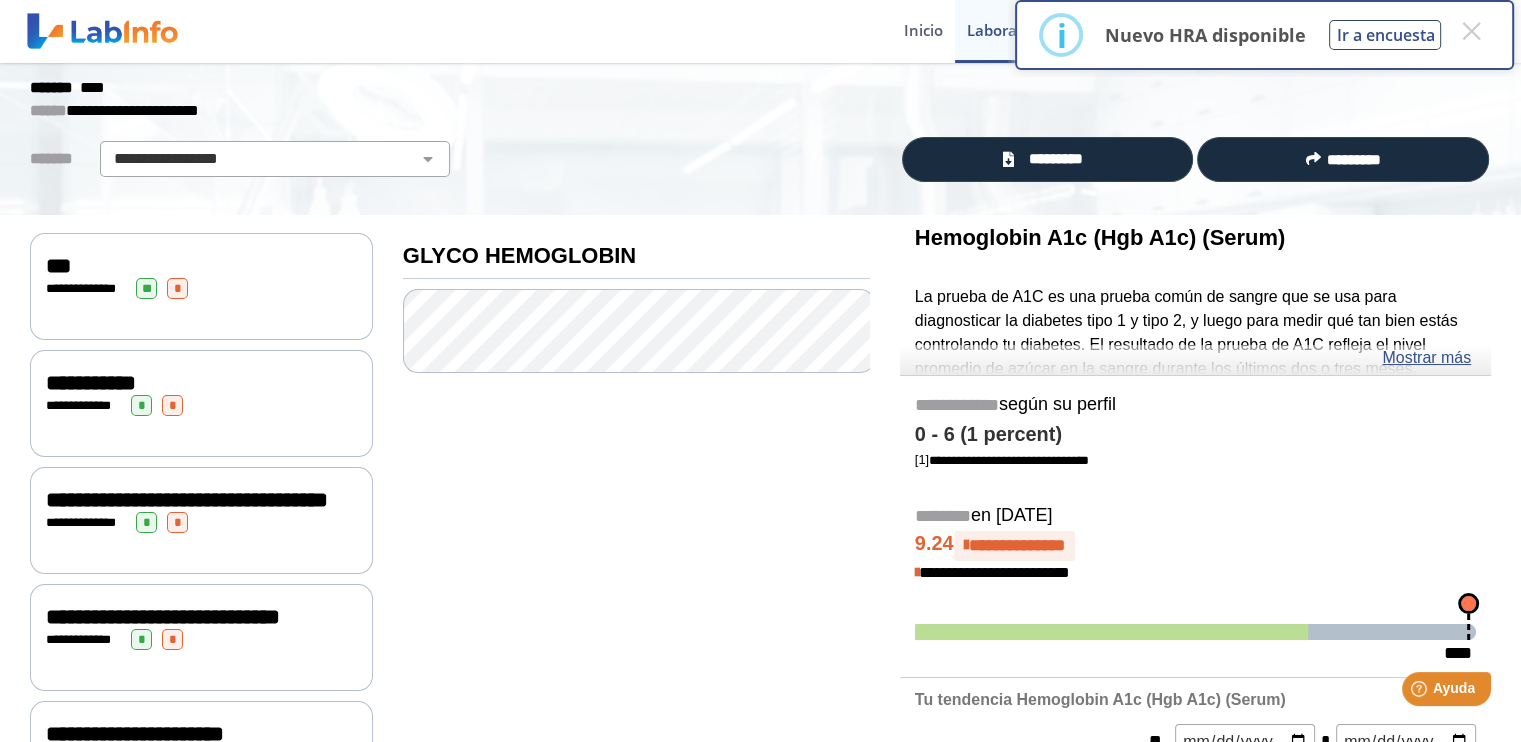 scroll, scrollTop: 69, scrollLeft: 0, axis: vertical 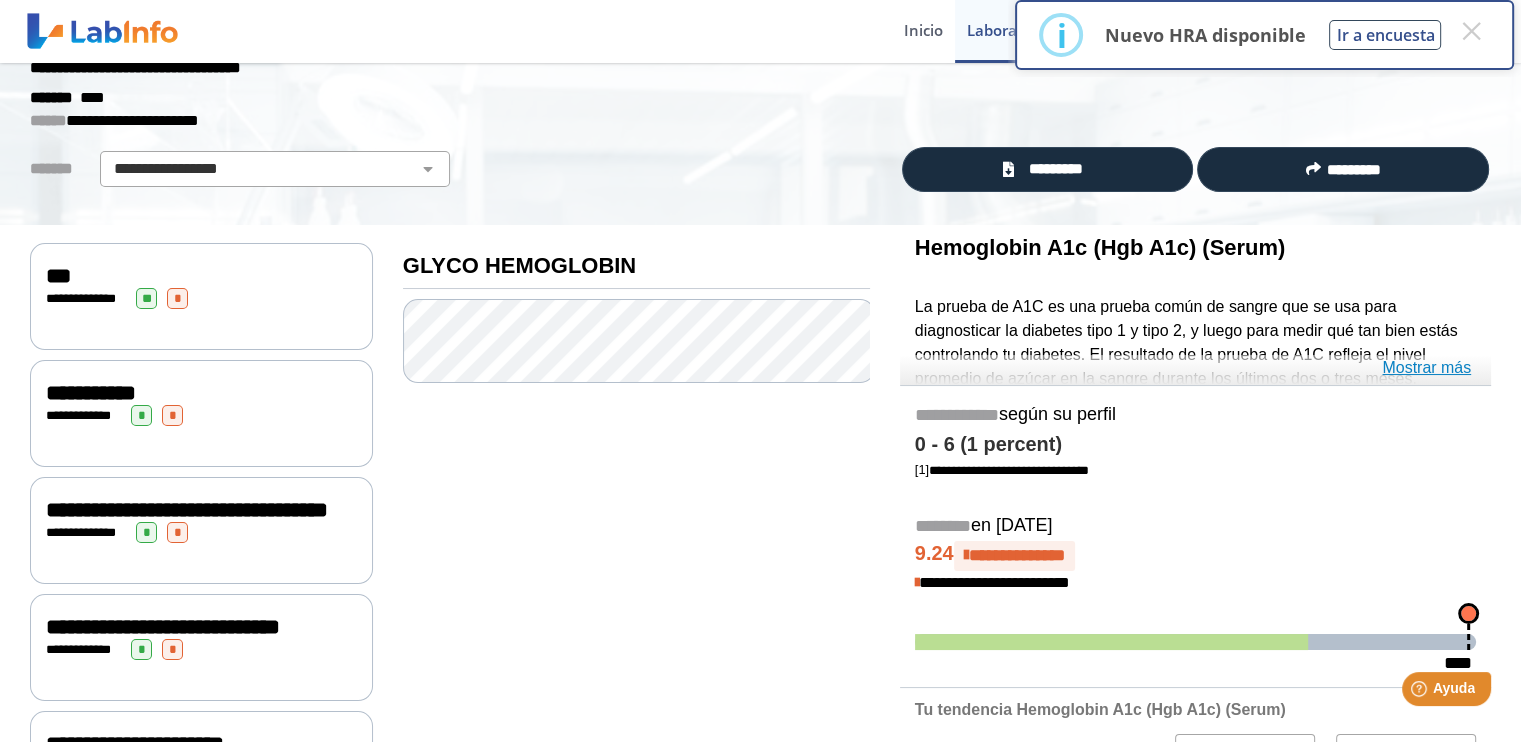 click on "Mostrar más" 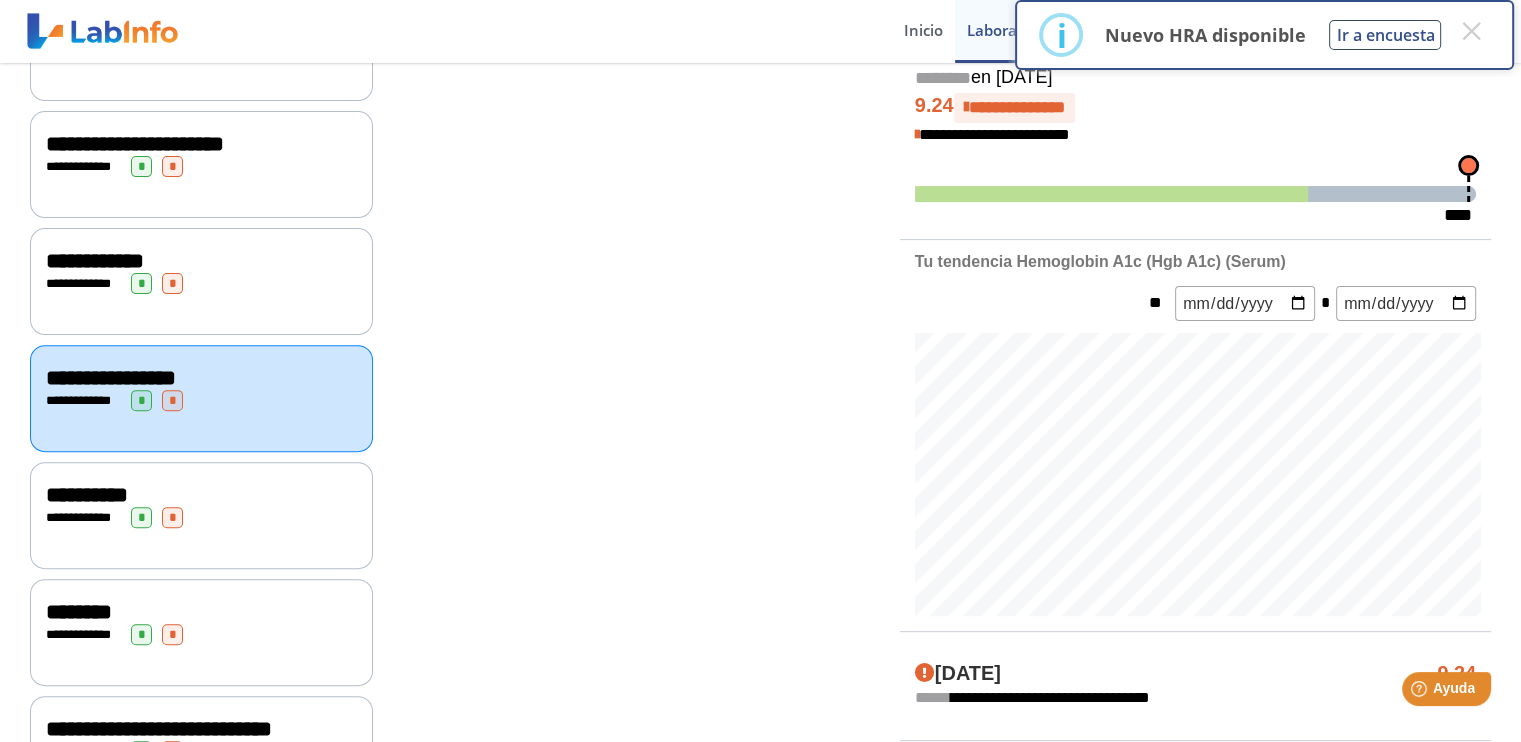 scroll, scrollTop: 869, scrollLeft: 0, axis: vertical 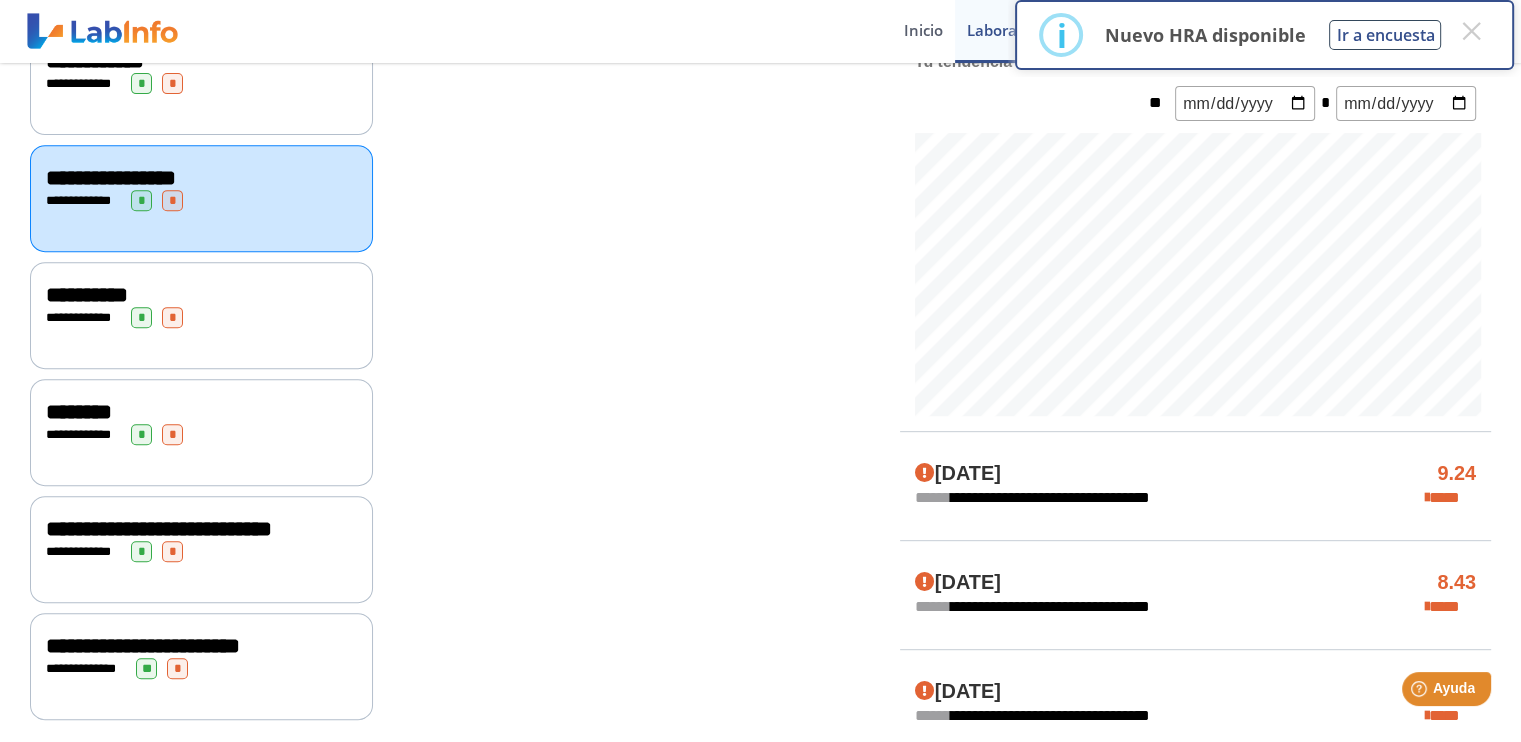 click on "**********" 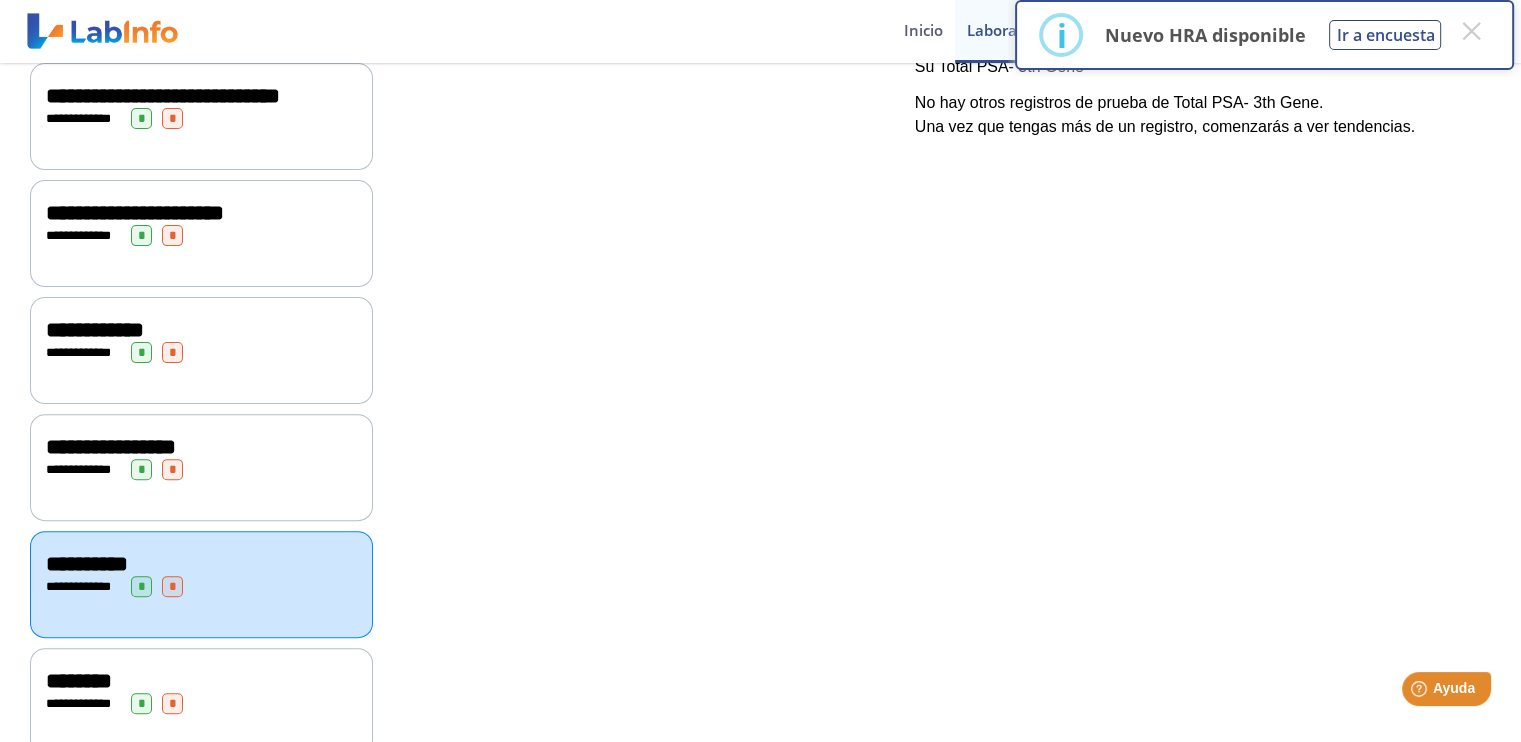 scroll, scrollTop: 924, scrollLeft: 0, axis: vertical 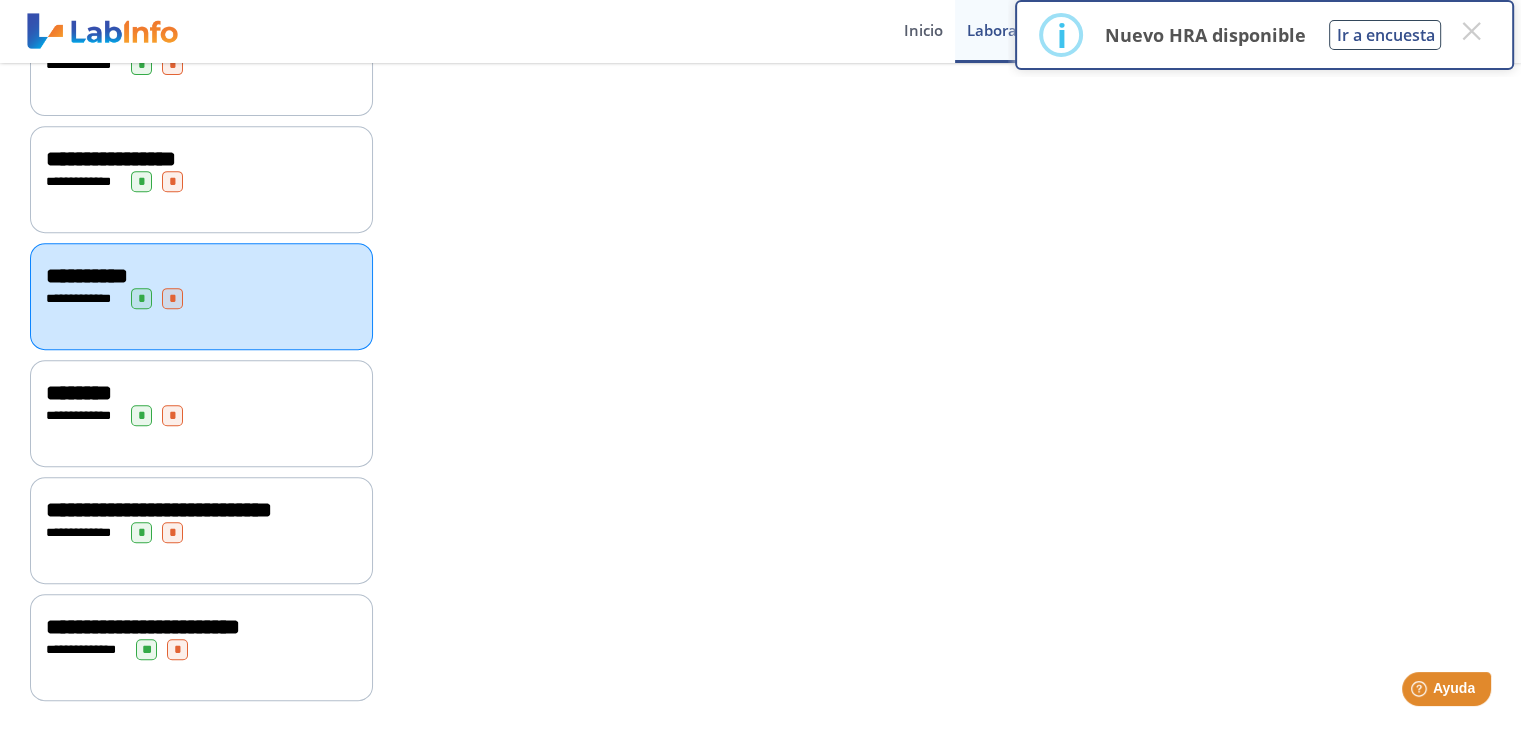 click on "**********" 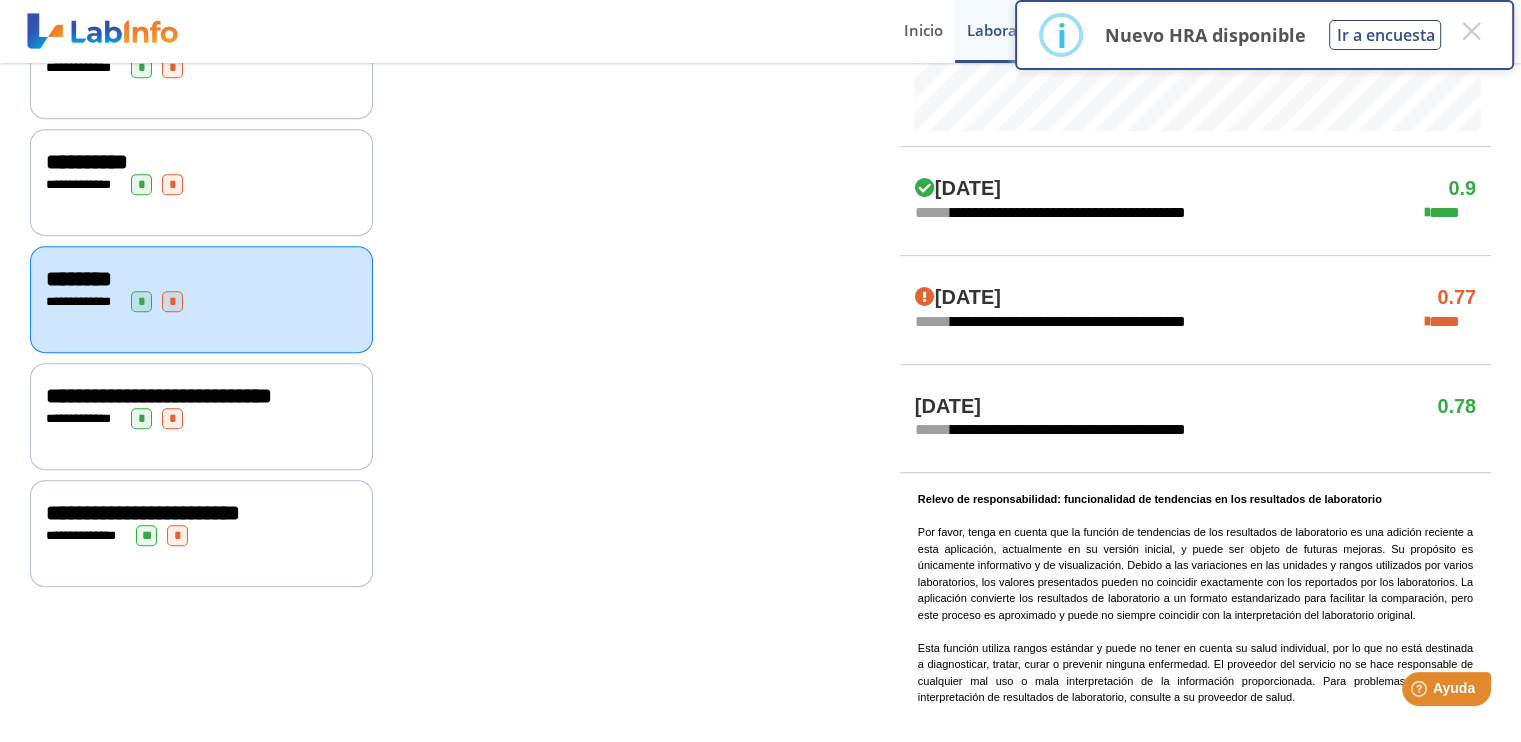 click on "**********" 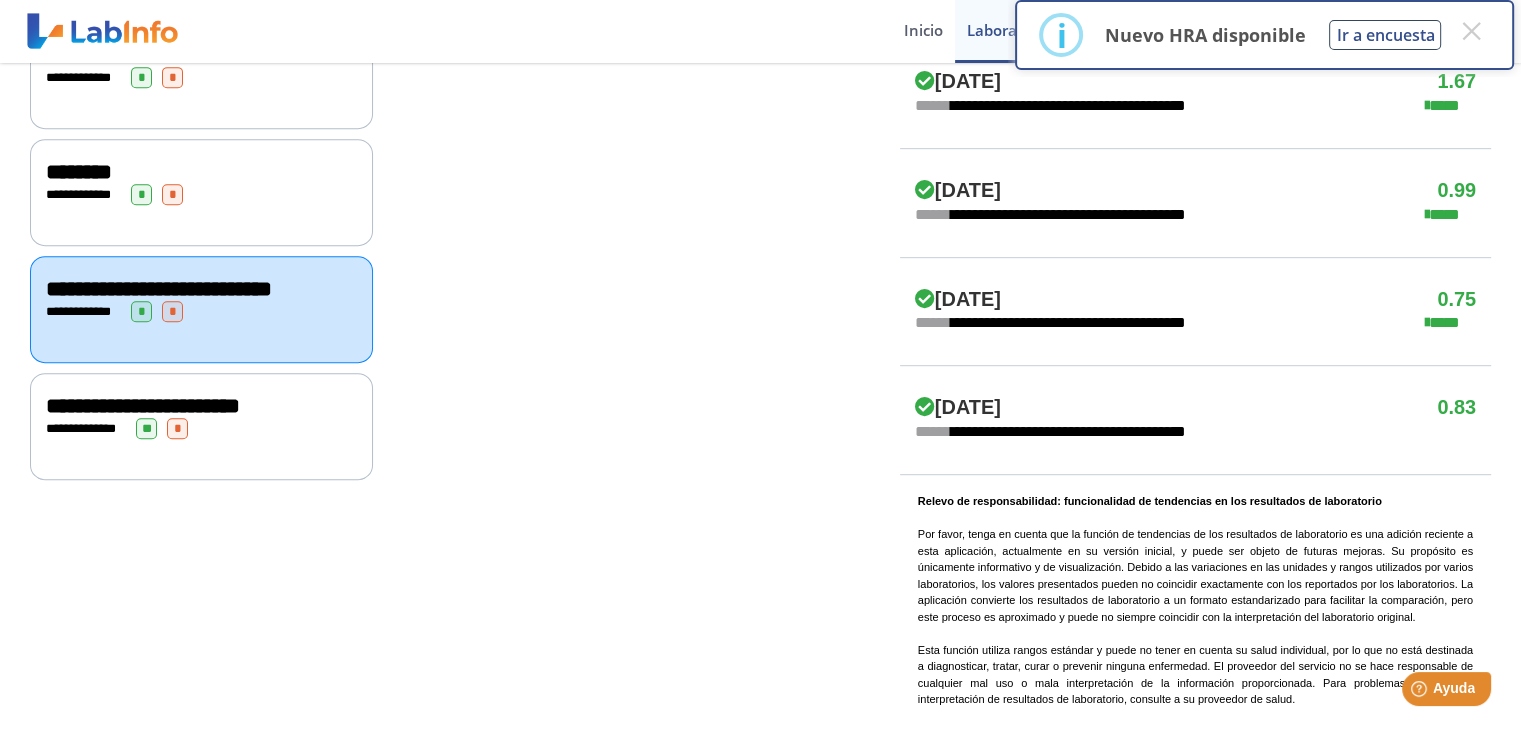 scroll, scrollTop: 1110, scrollLeft: 0, axis: vertical 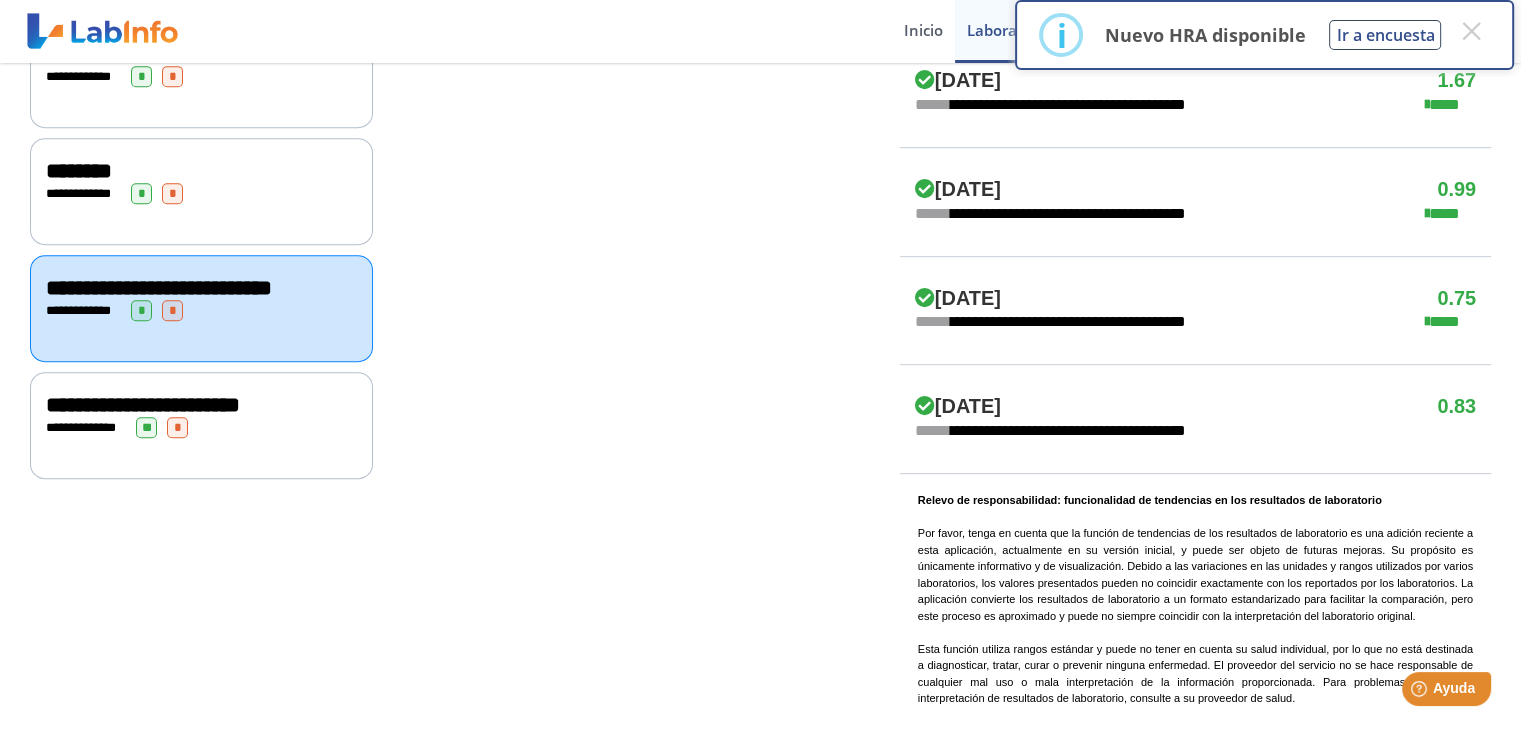 click on "**********" 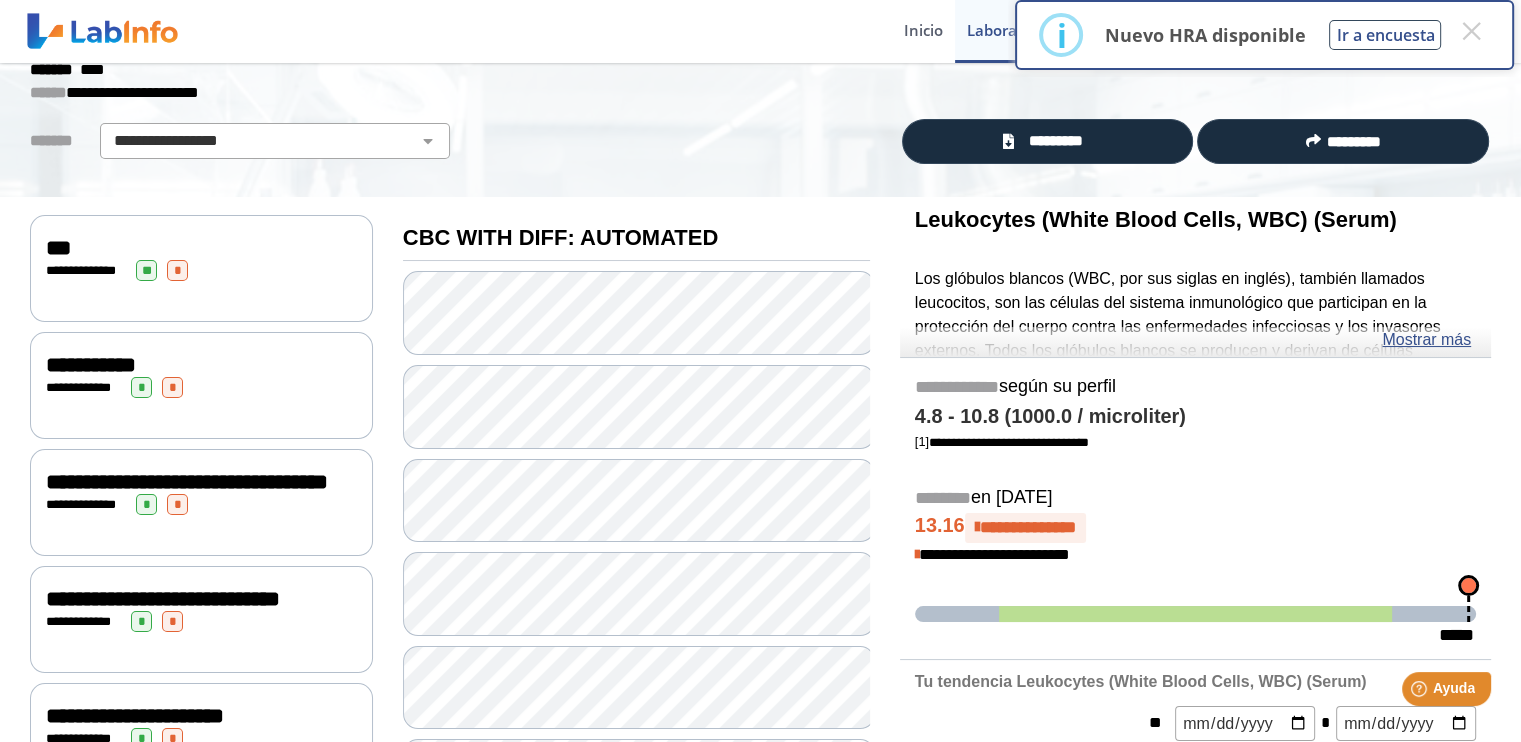 scroll, scrollTop: 0, scrollLeft: 0, axis: both 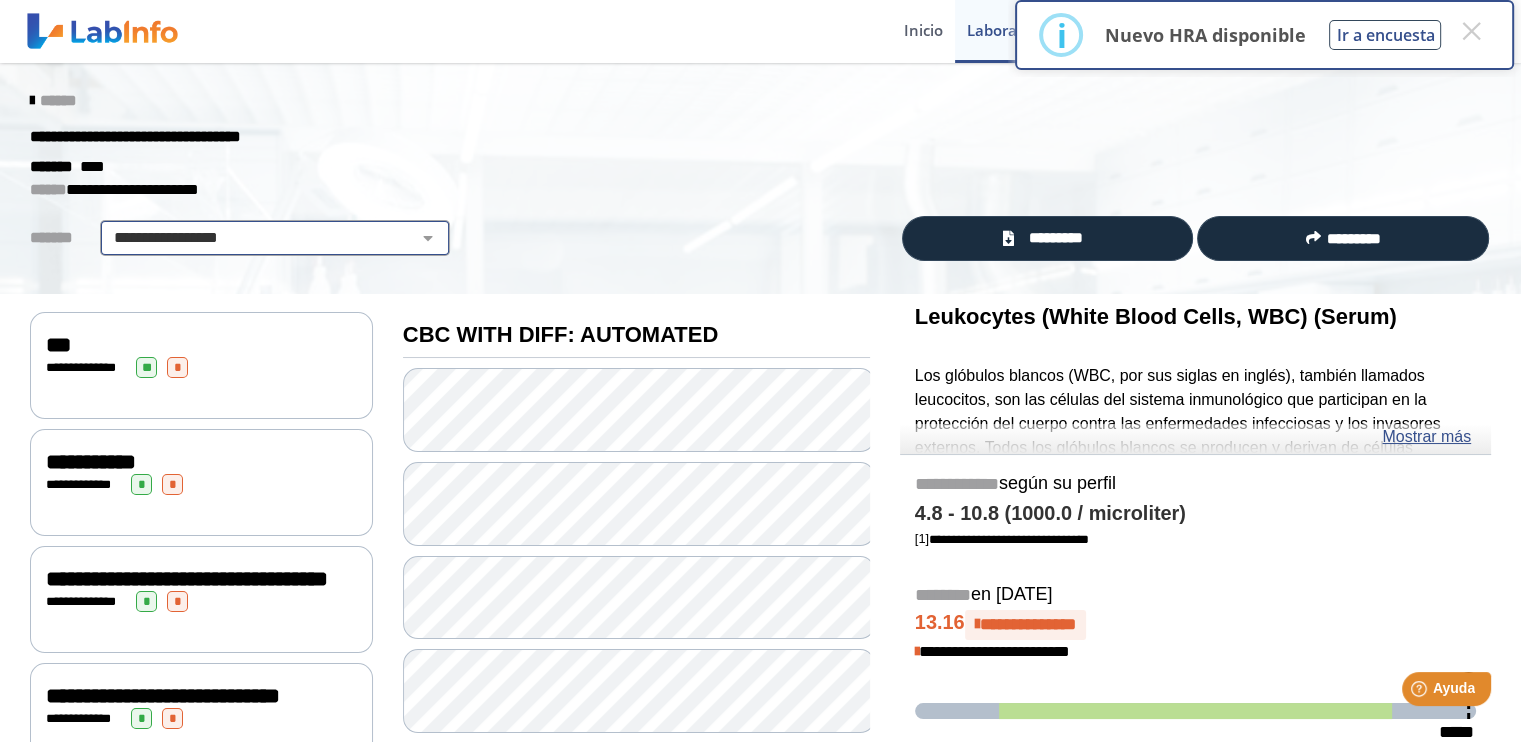 click on "**********" 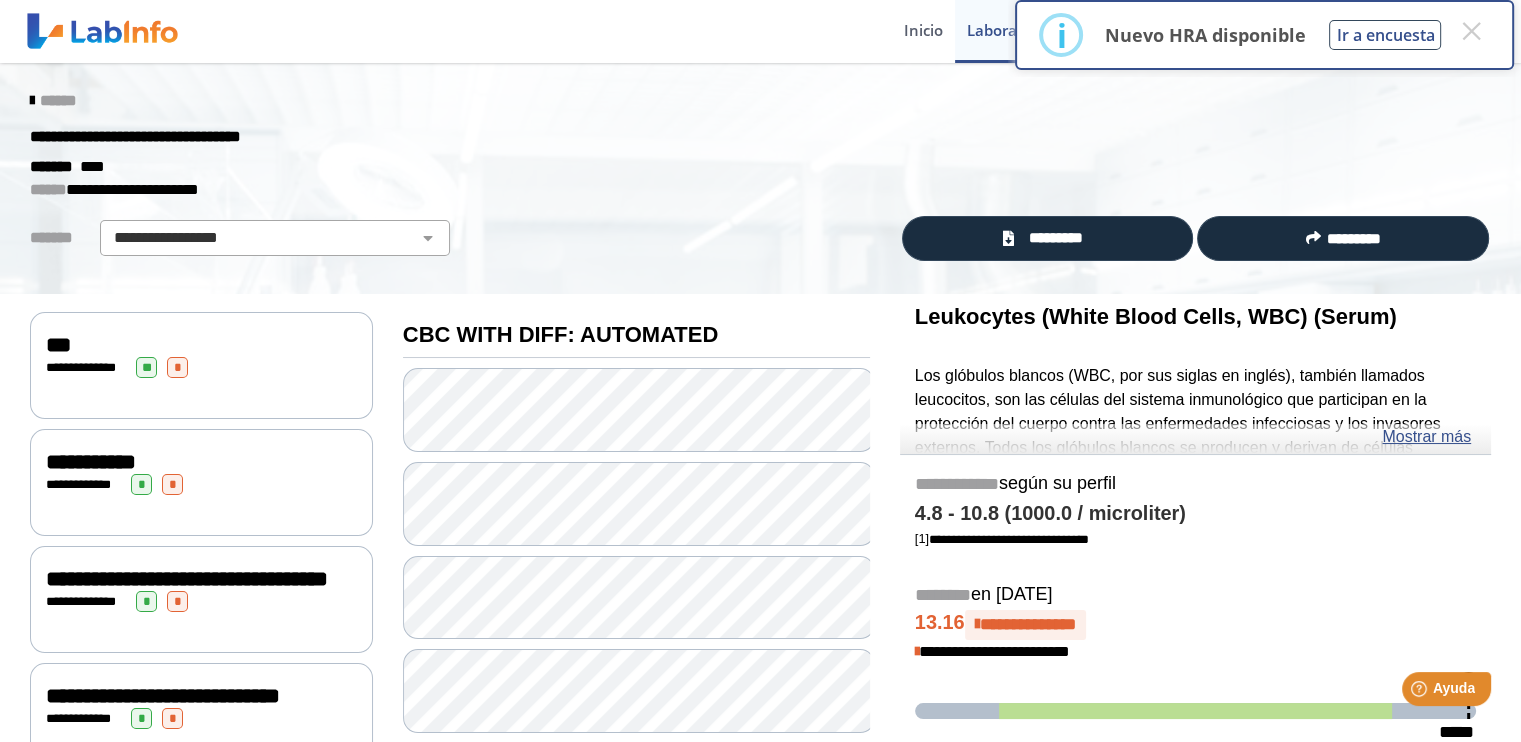 click on "**********" 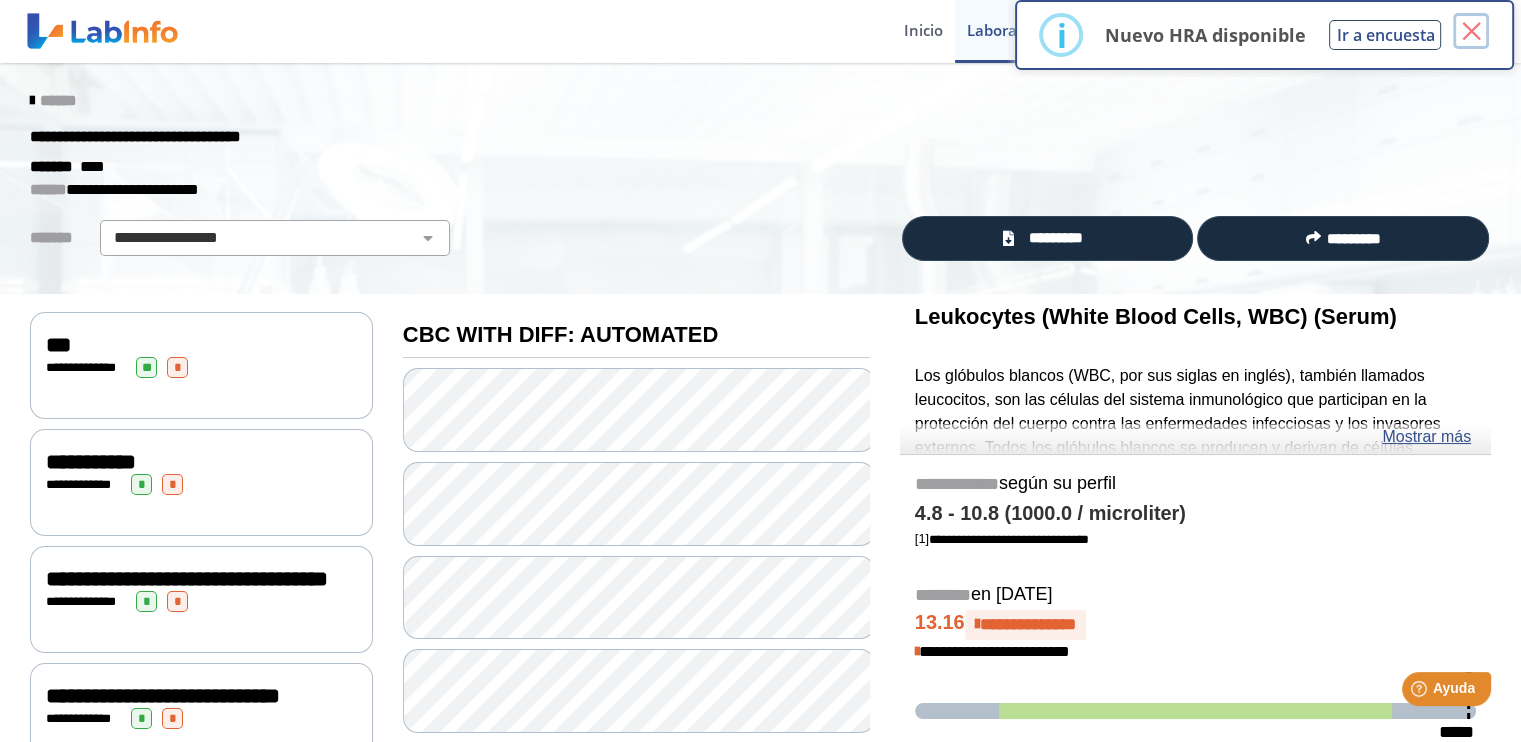 click on "×" at bounding box center [1471, 31] 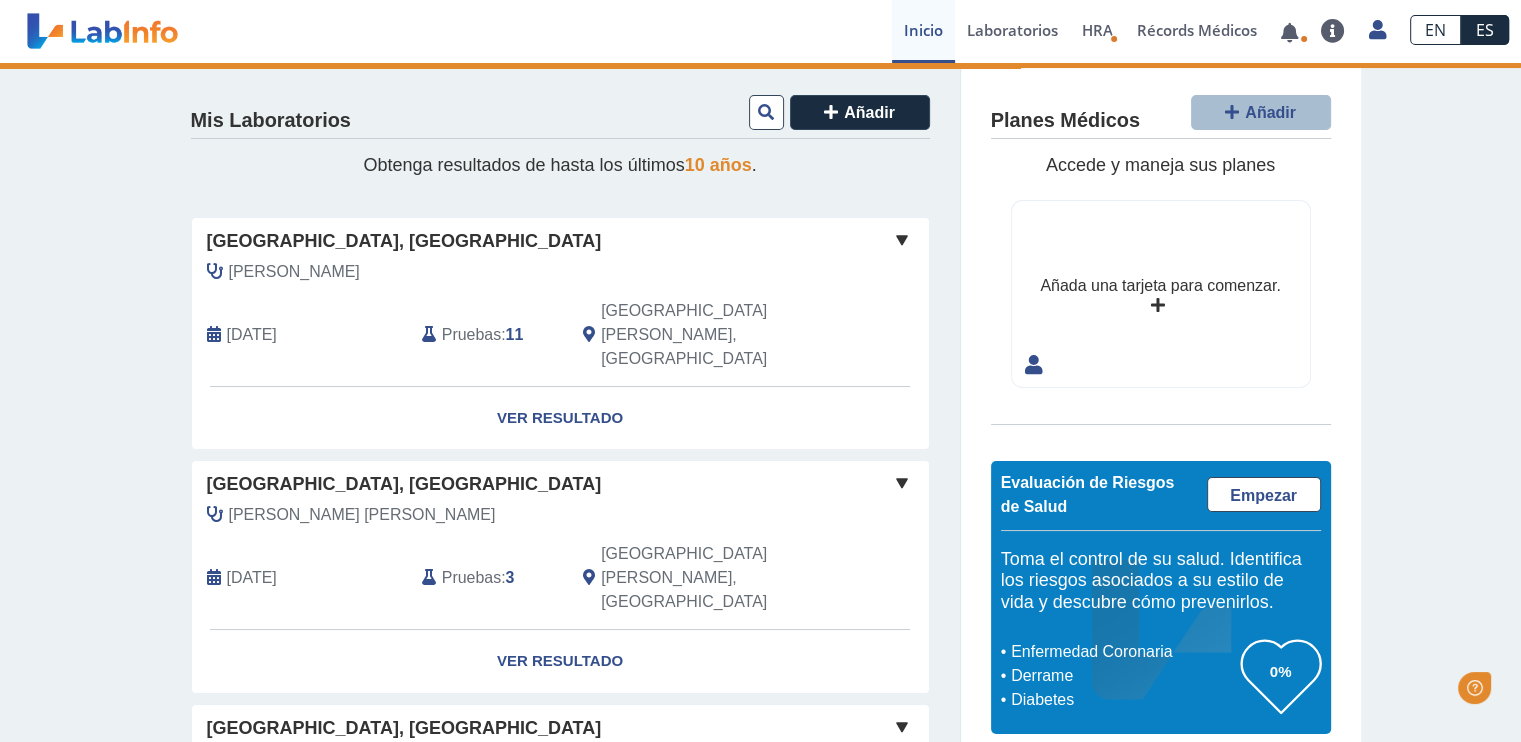 scroll, scrollTop: 0, scrollLeft: 0, axis: both 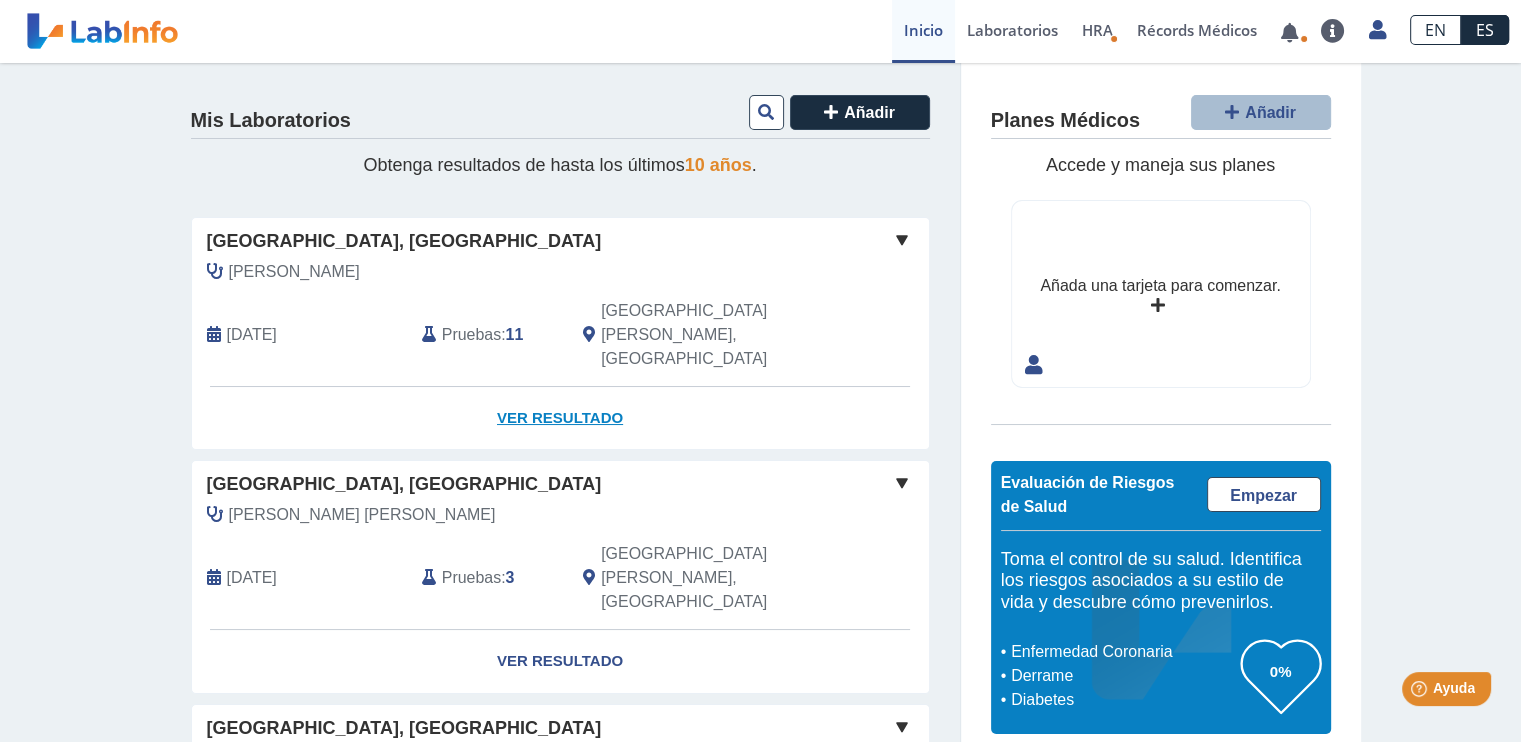 click on "Ver Resultado" 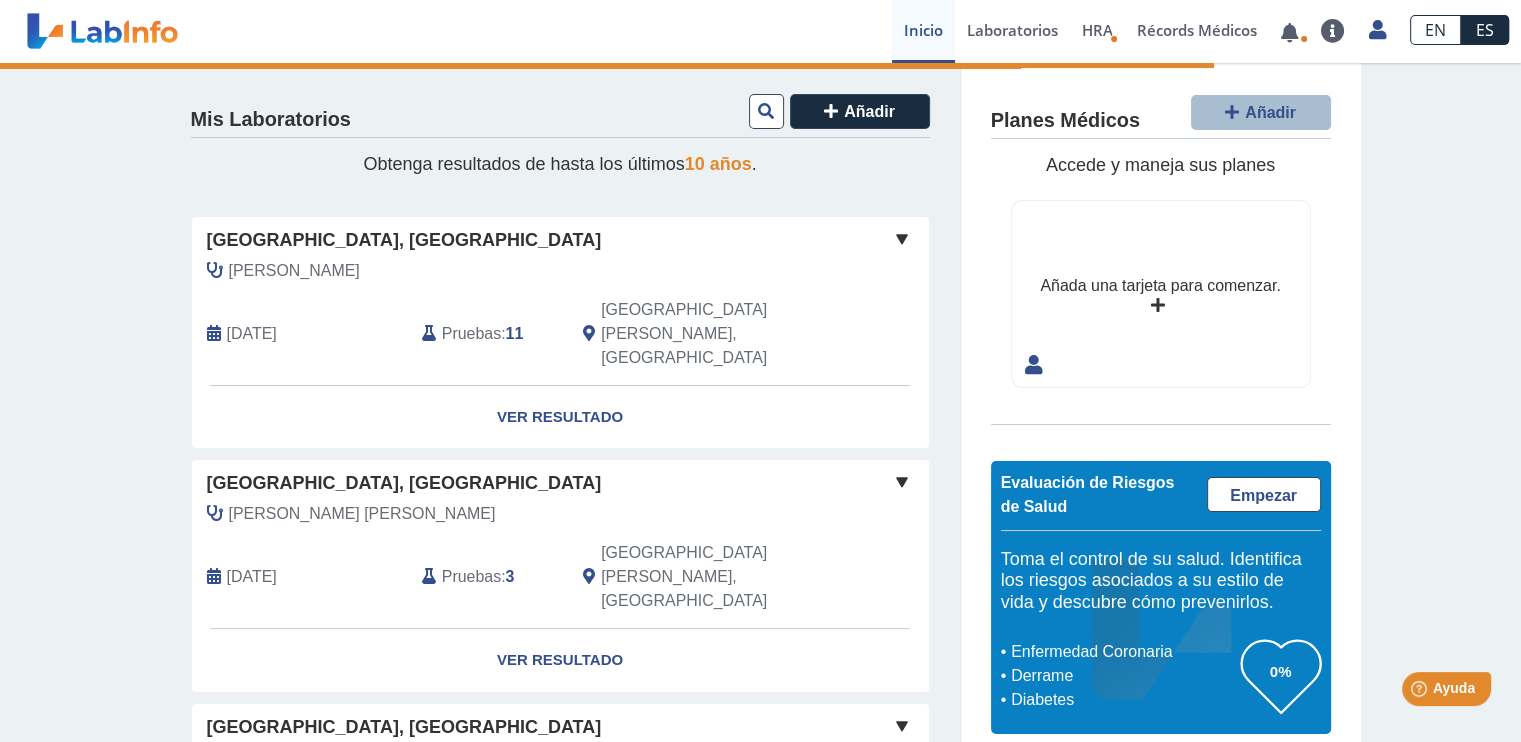 scroll, scrollTop: 0, scrollLeft: 0, axis: both 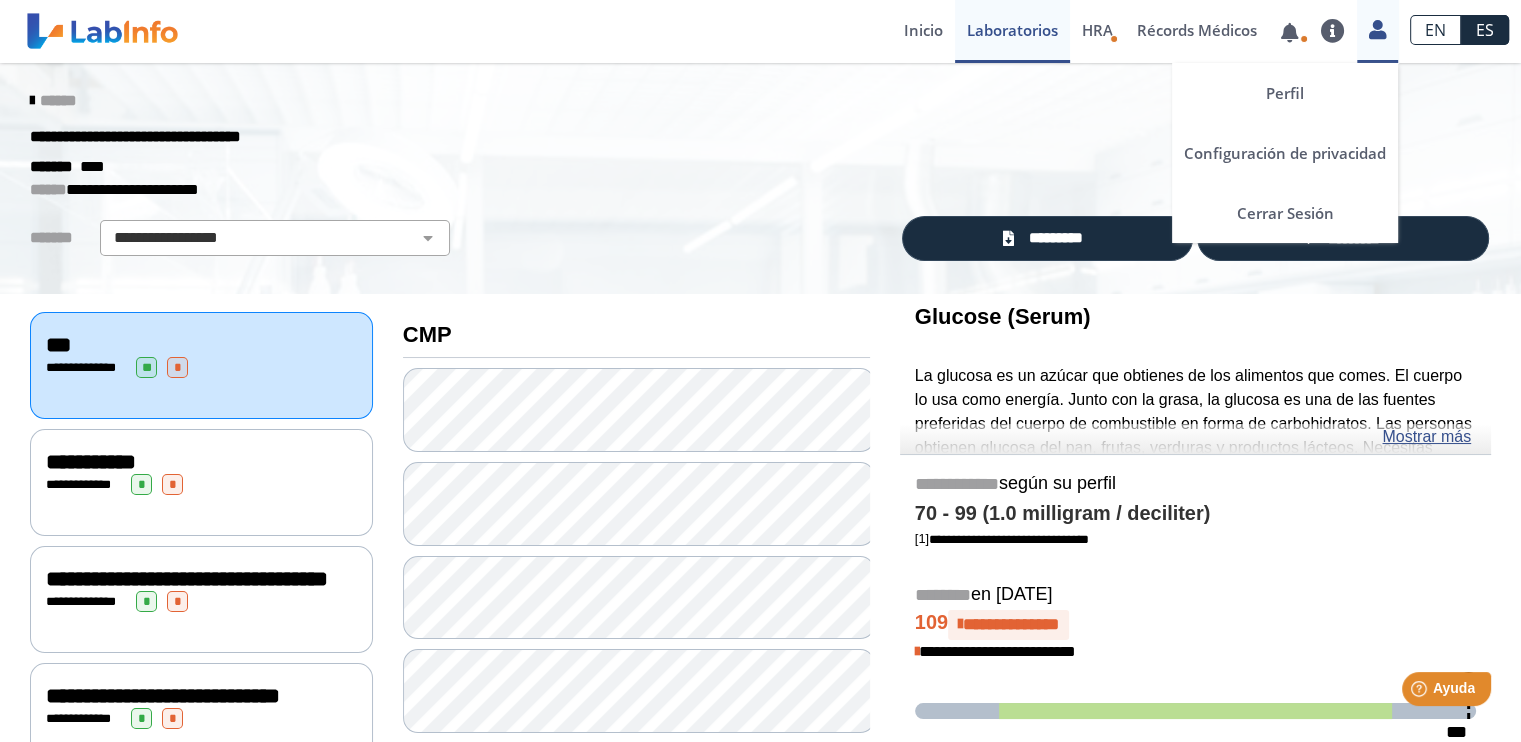 click at bounding box center [1377, 29] 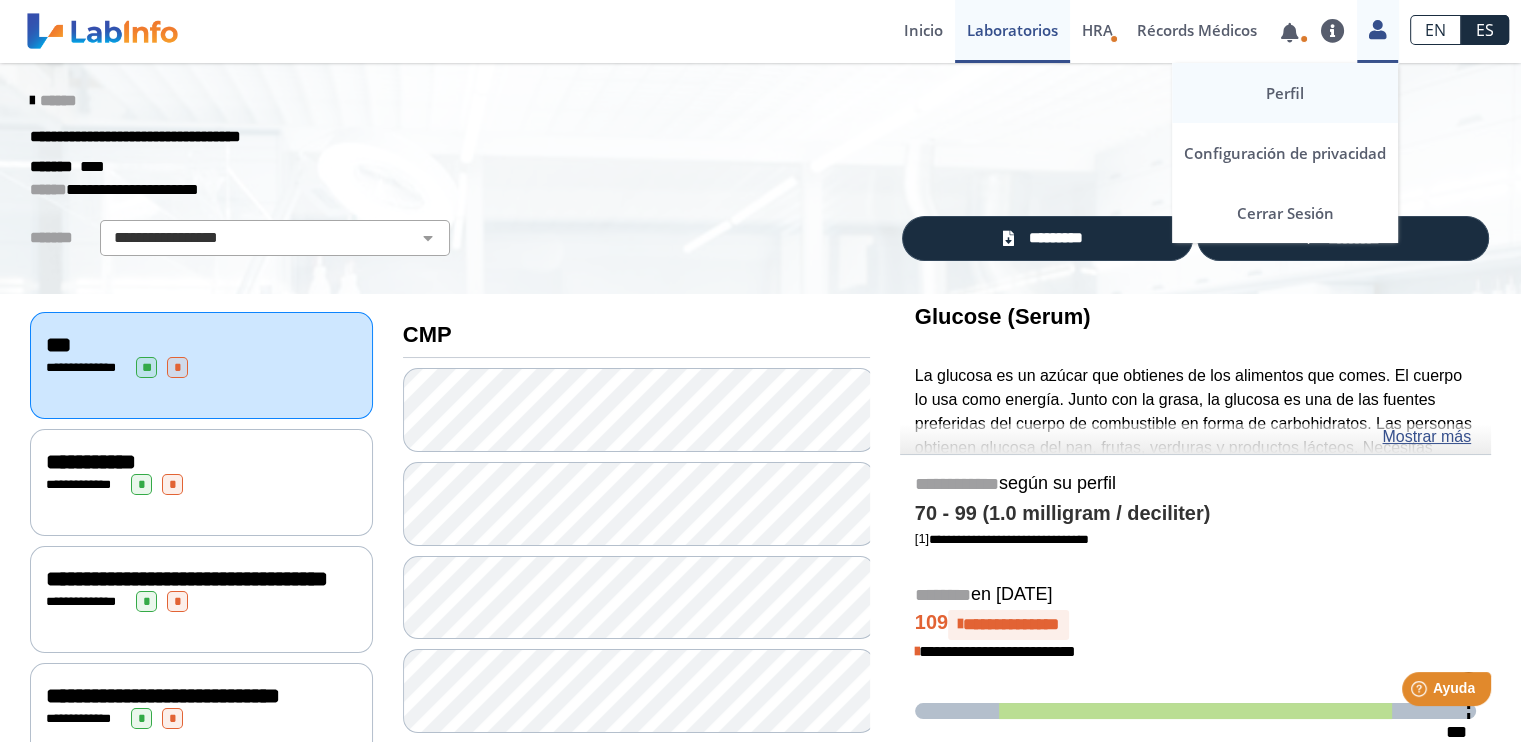 click on "Perfil" at bounding box center [1285, 93] 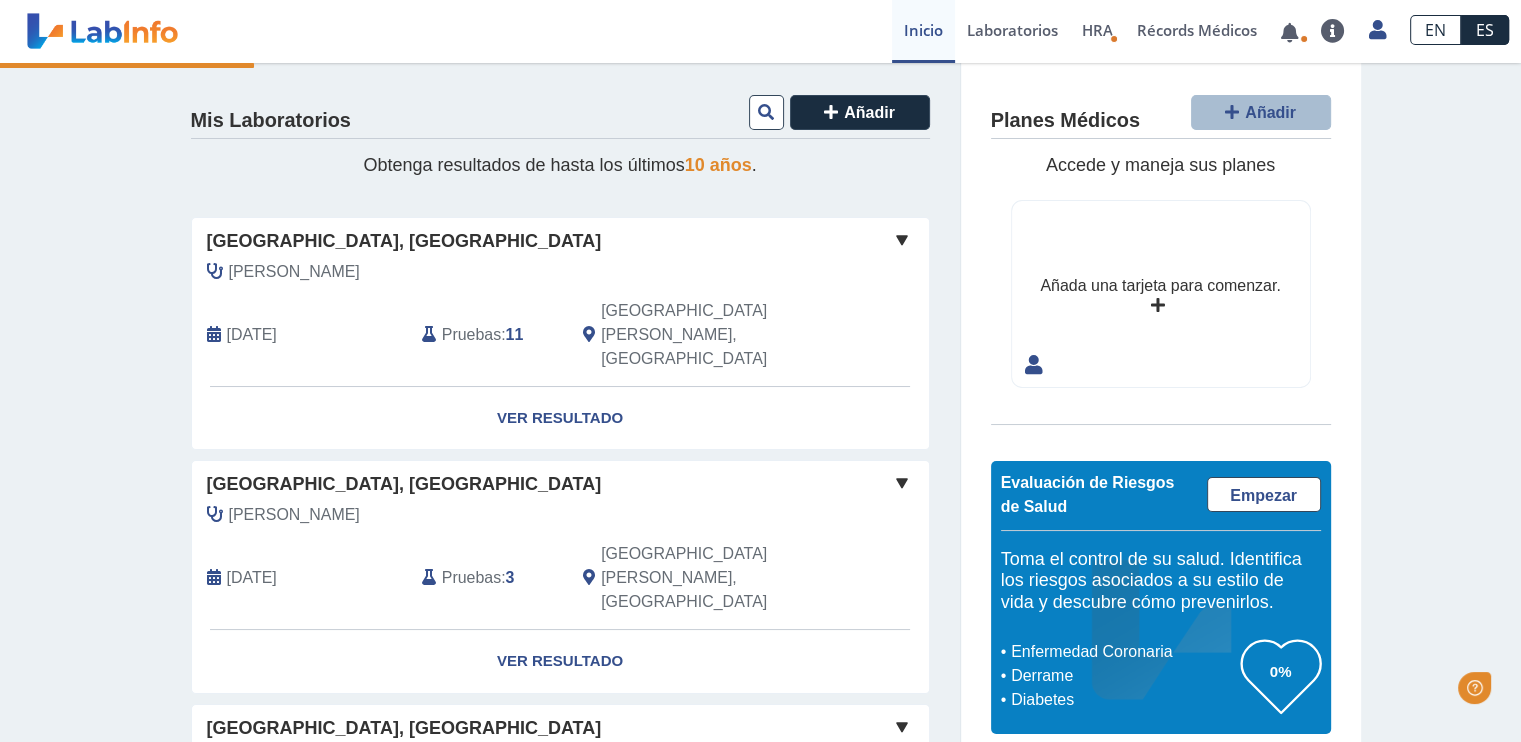 scroll, scrollTop: 0, scrollLeft: 0, axis: both 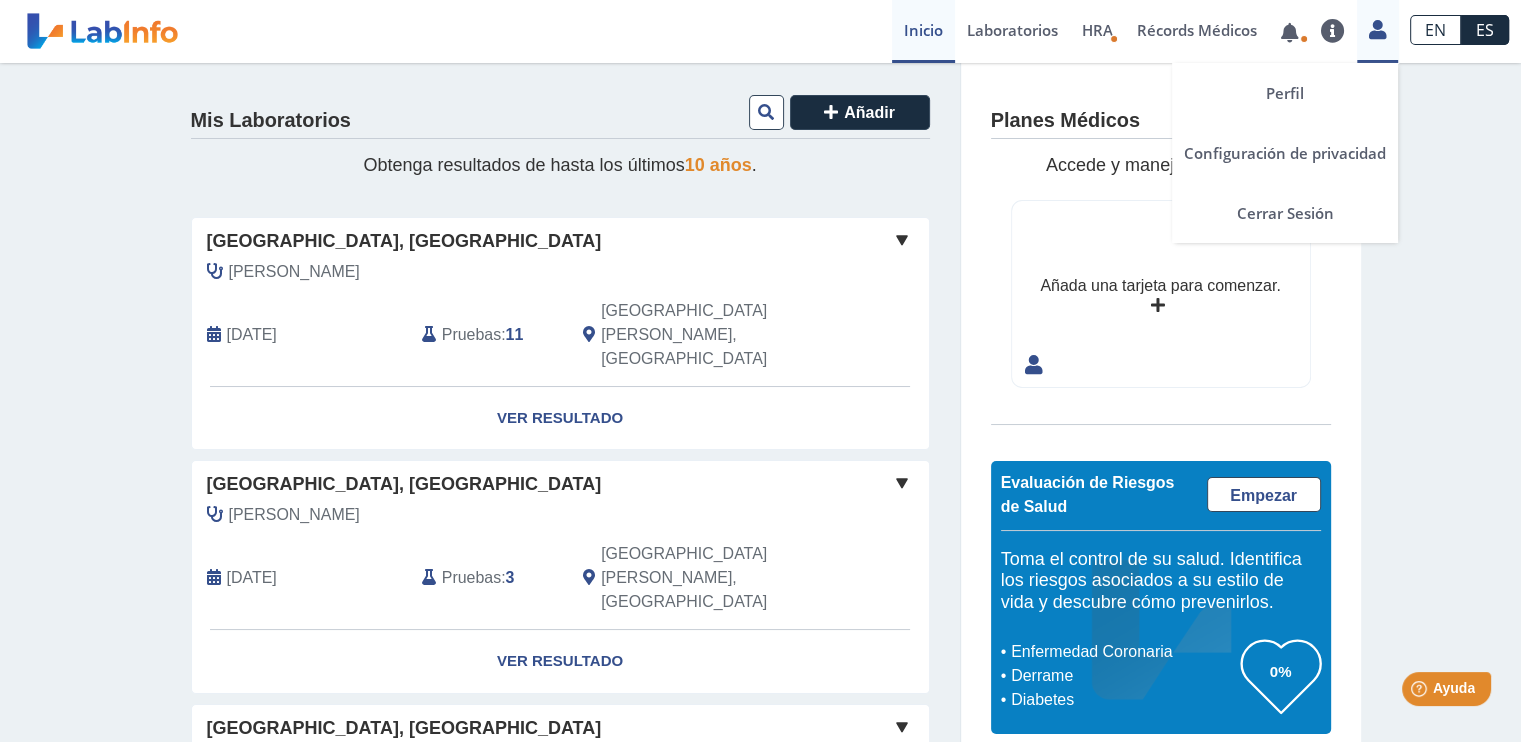 click at bounding box center [1377, 29] 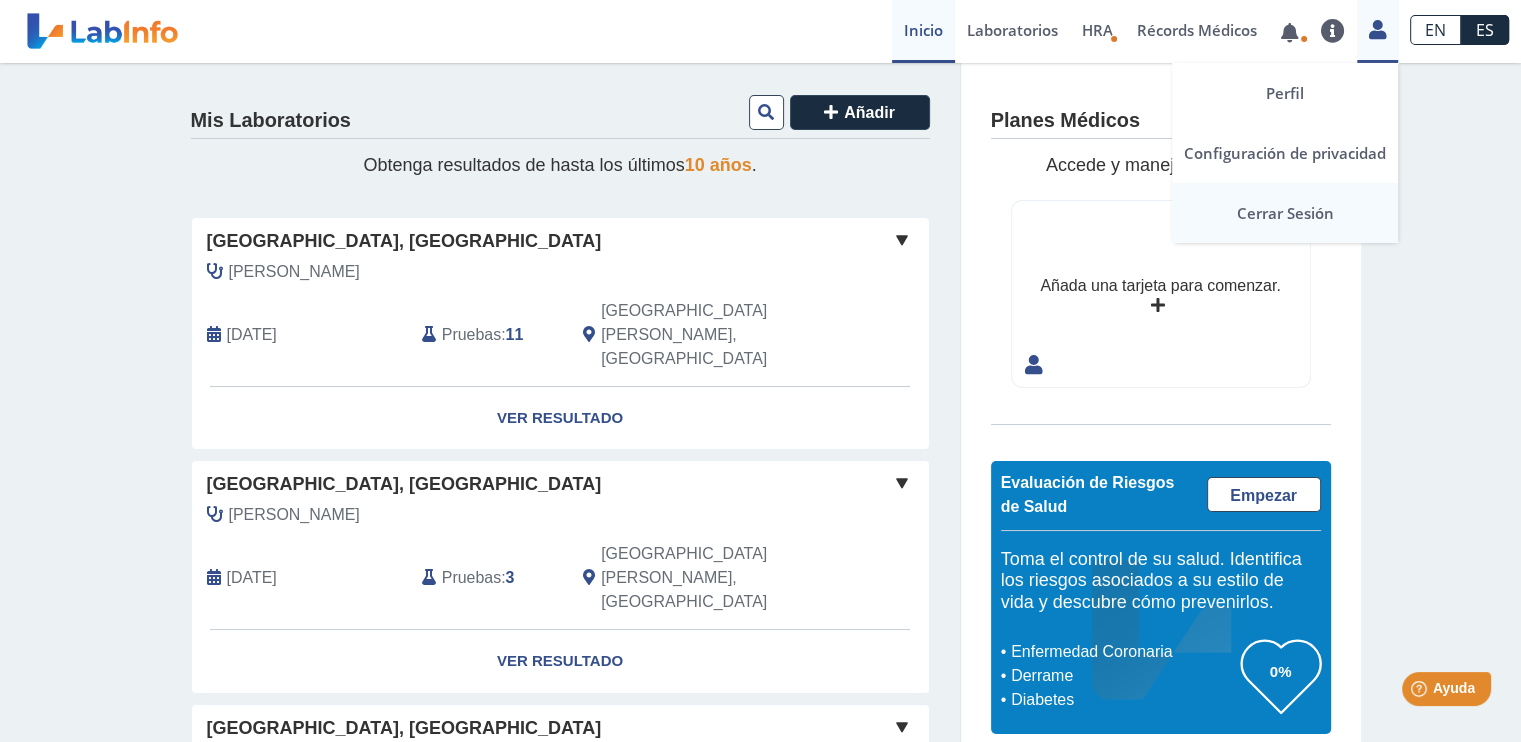 click on "Cerrar Sesión" at bounding box center (1285, 213) 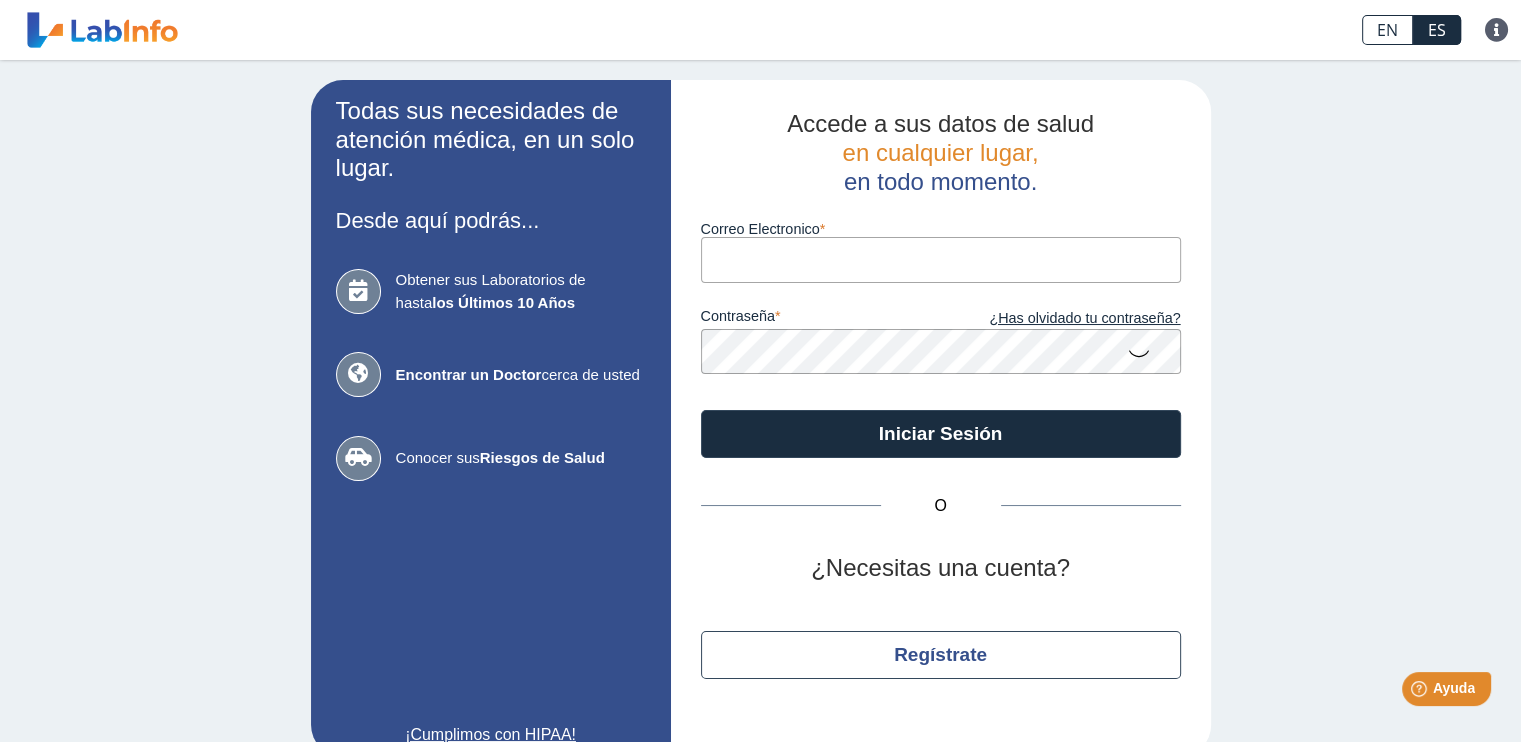 click on "Correo Electronico" at bounding box center [941, 259] 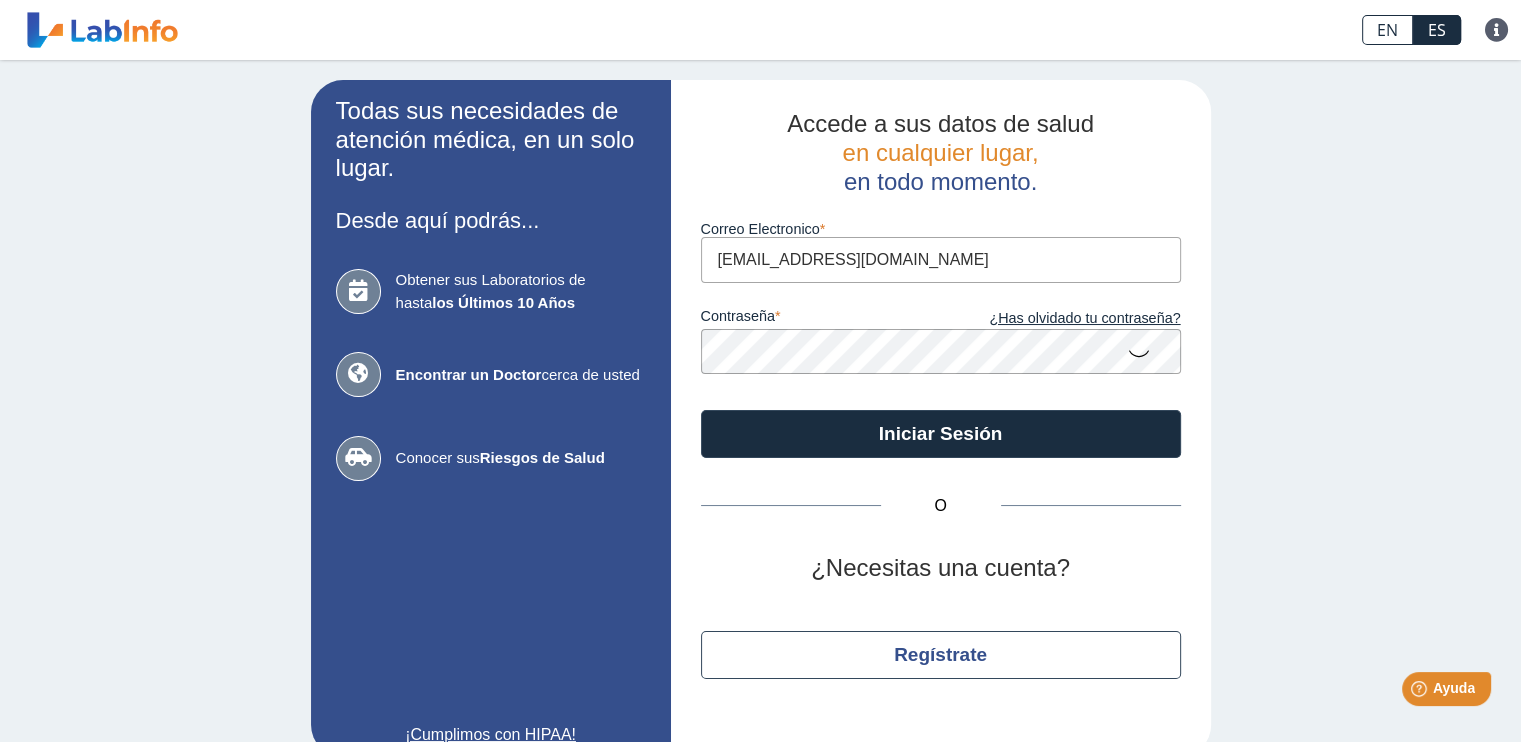 type on "iramos0829@gmail.com" 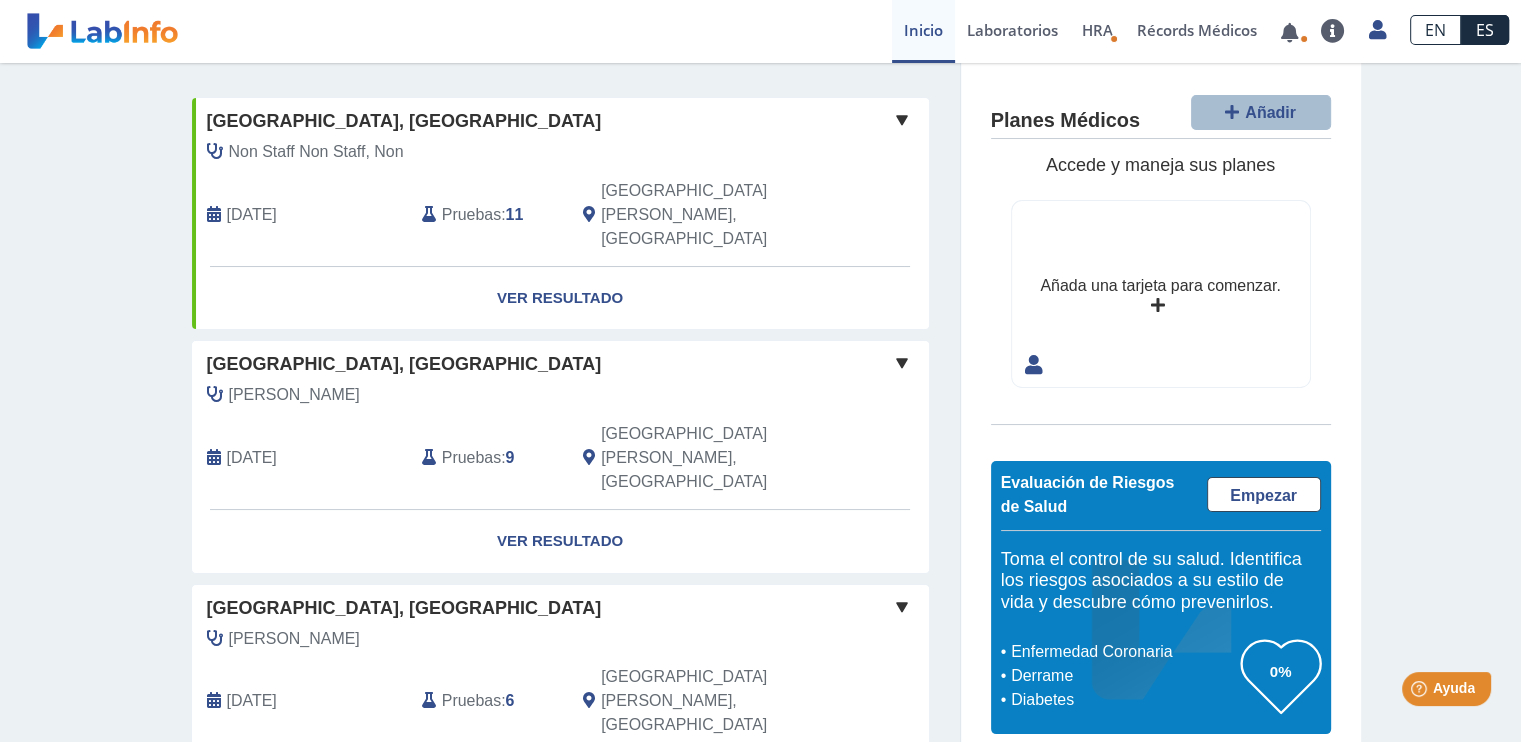 scroll, scrollTop: 120, scrollLeft: 0, axis: vertical 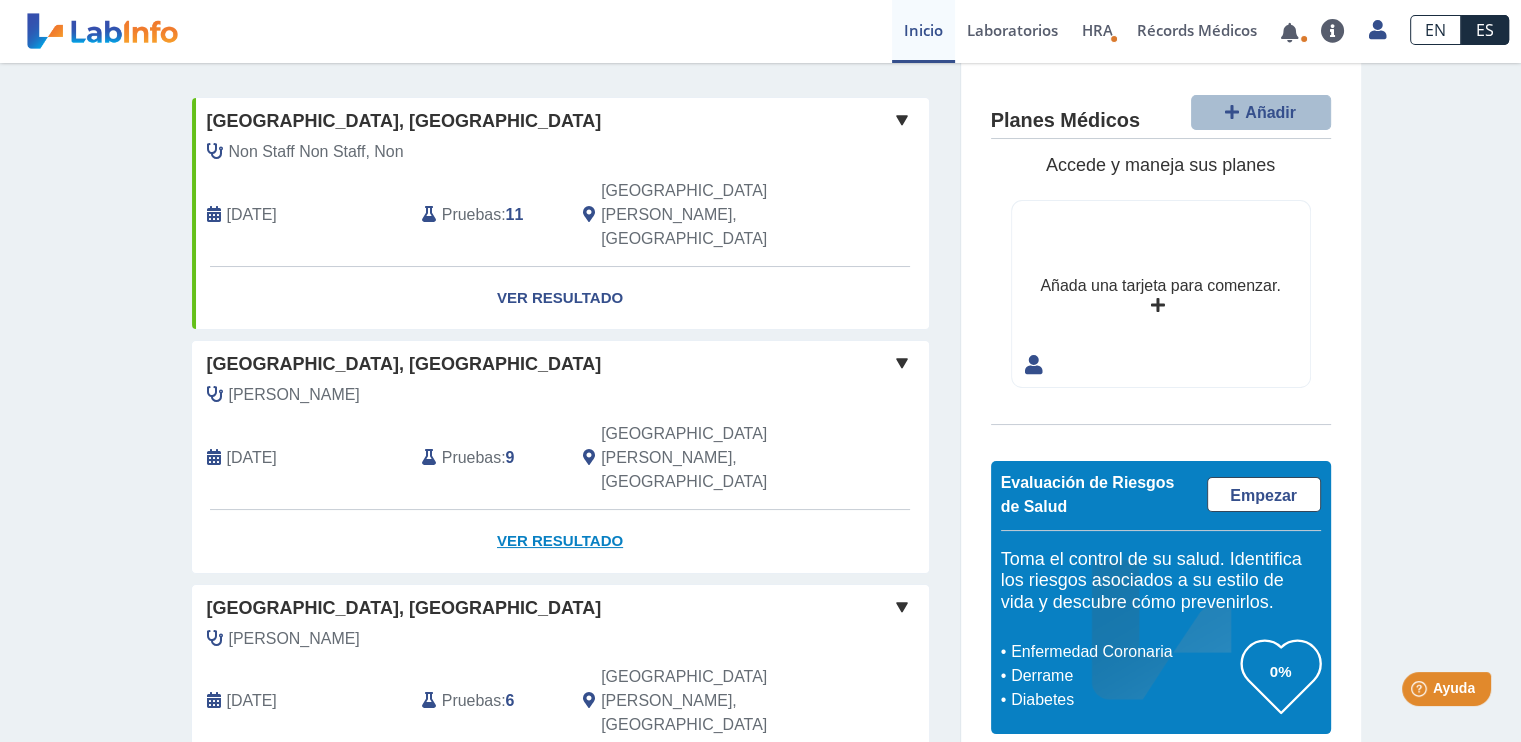 click on "Ver Resultado" 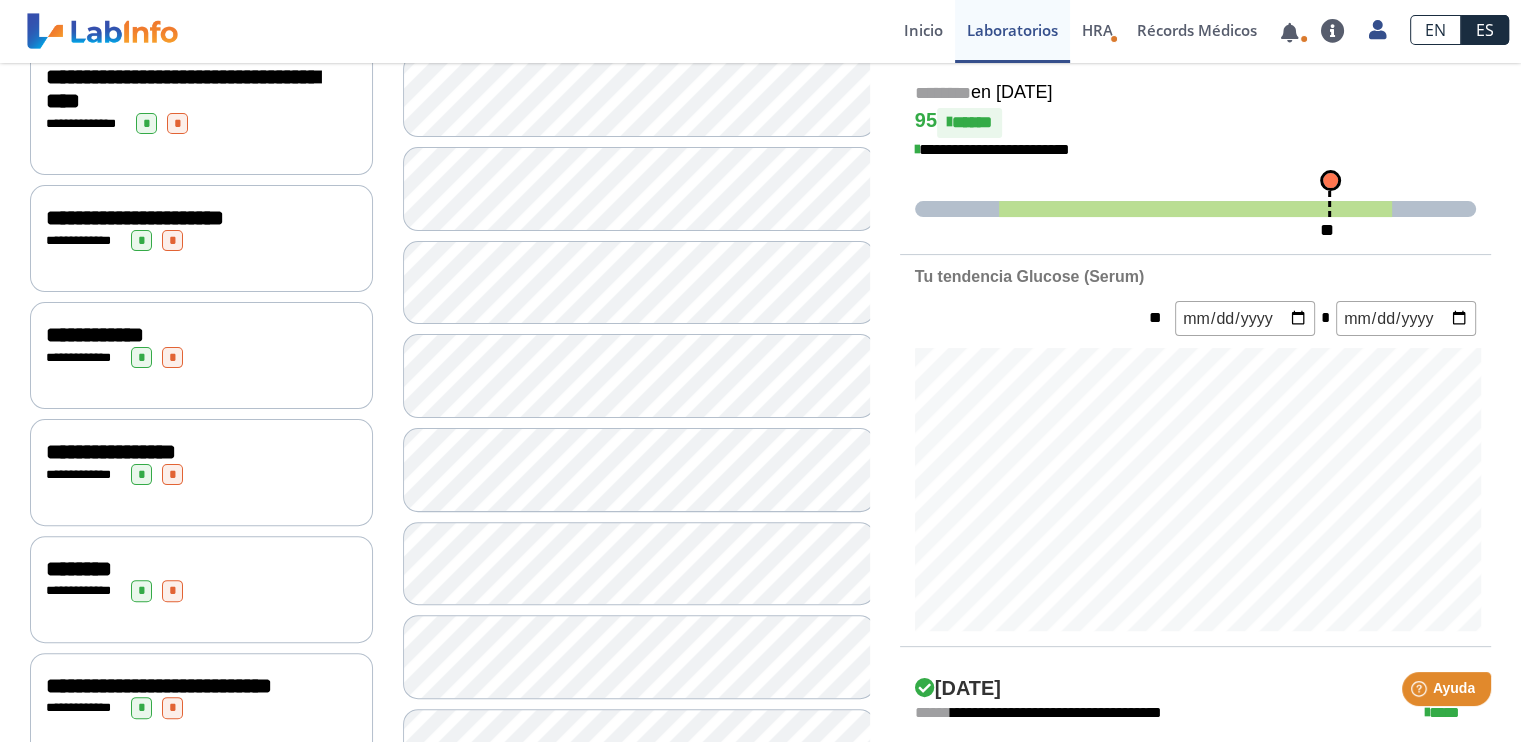 scroll, scrollTop: 0, scrollLeft: 0, axis: both 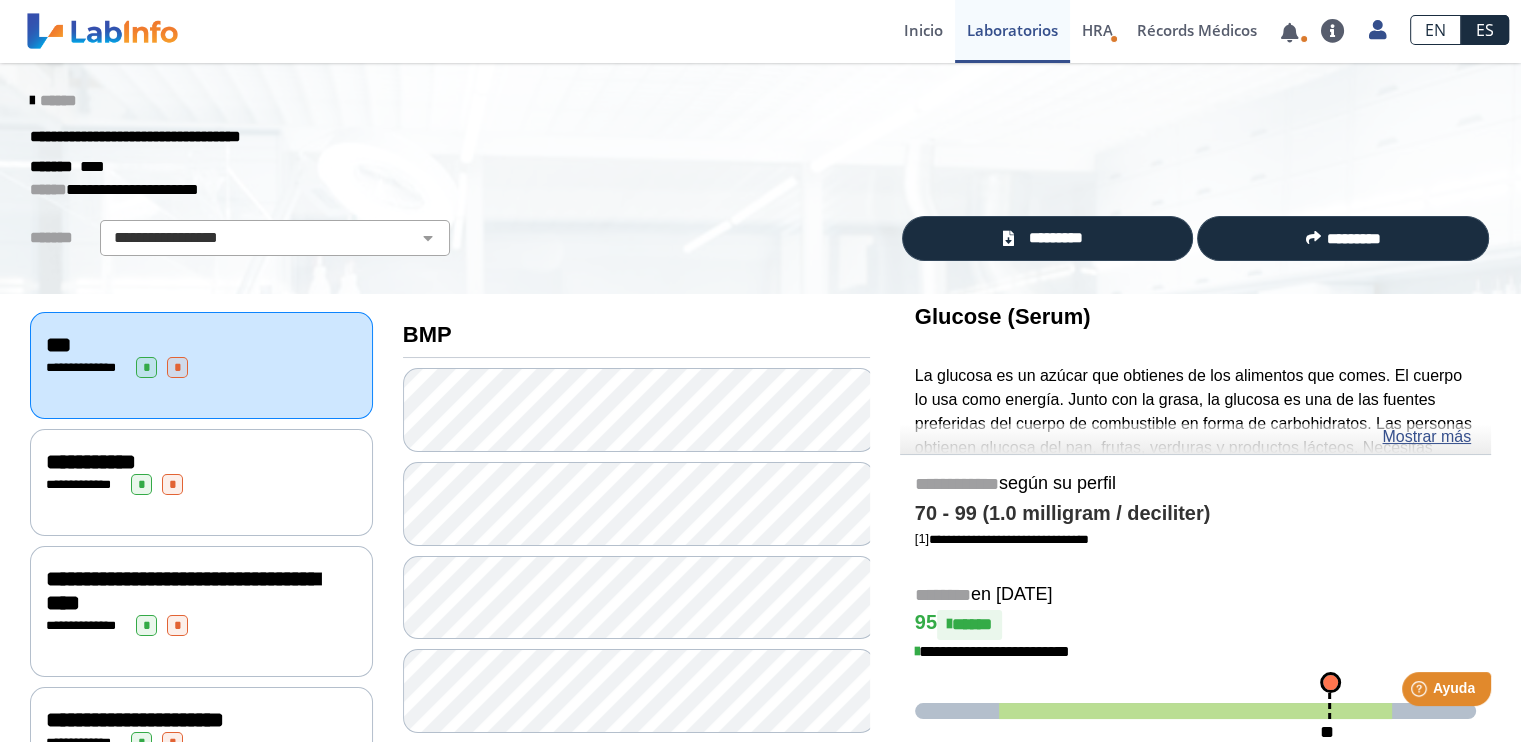 click on "**********" 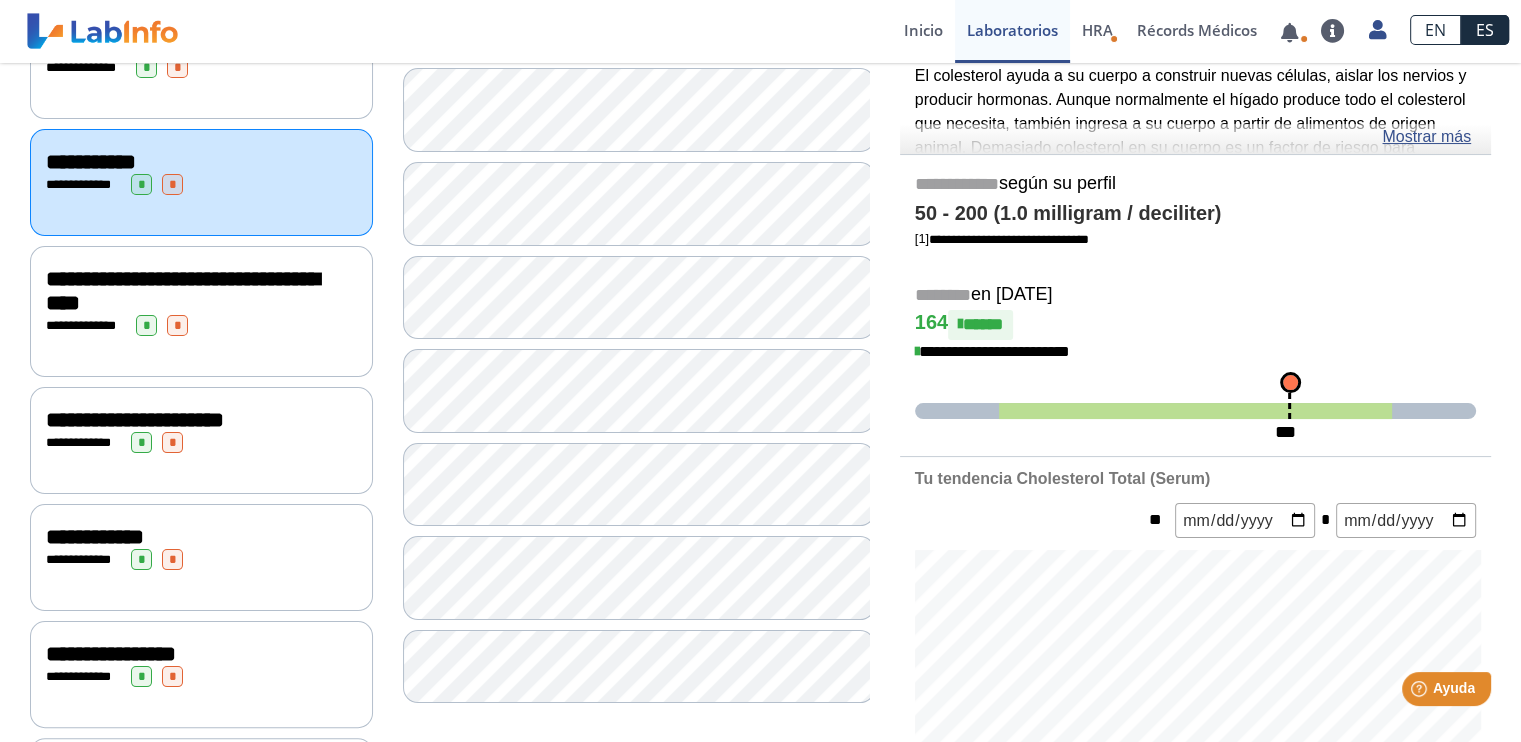 scroll, scrollTop: 400, scrollLeft: 0, axis: vertical 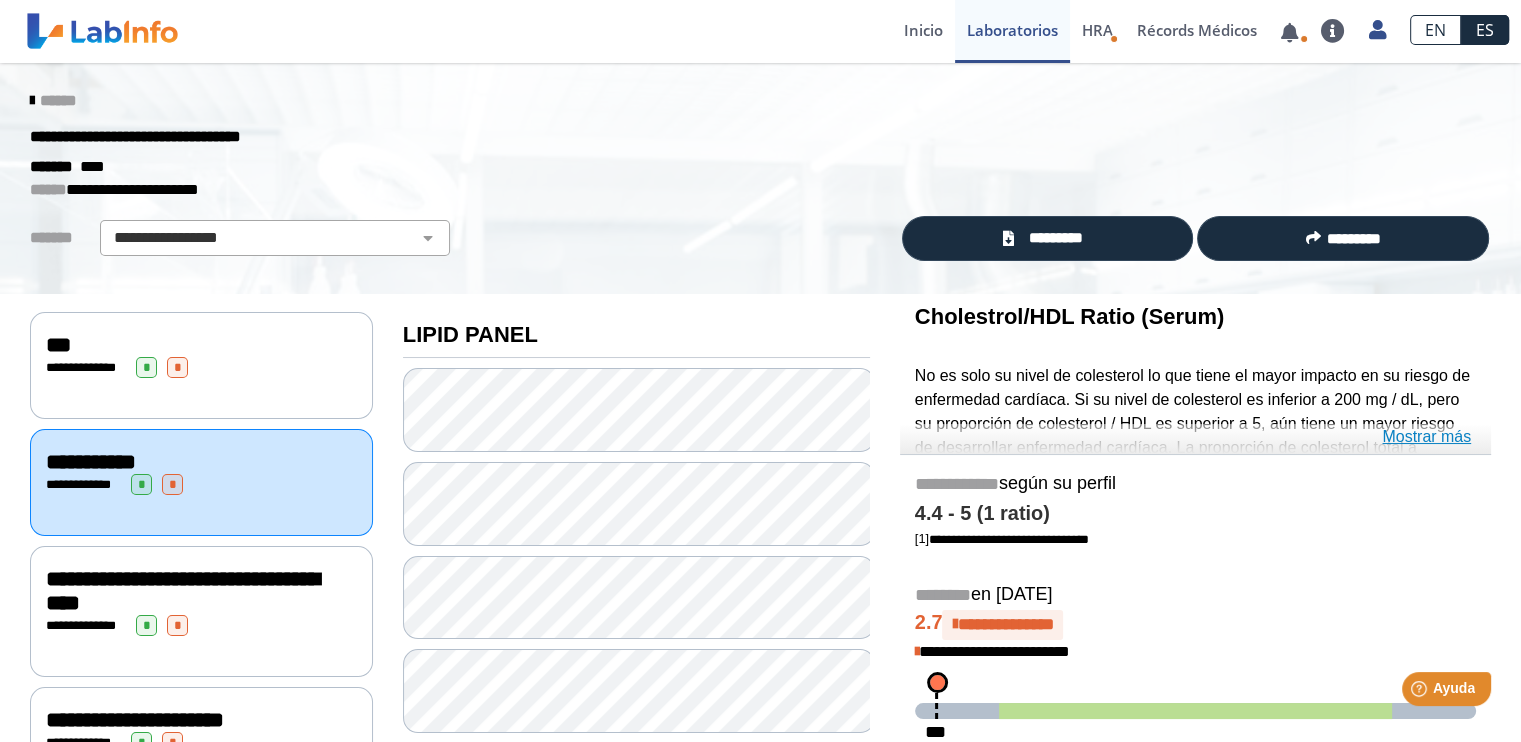 click on "Mostrar más" 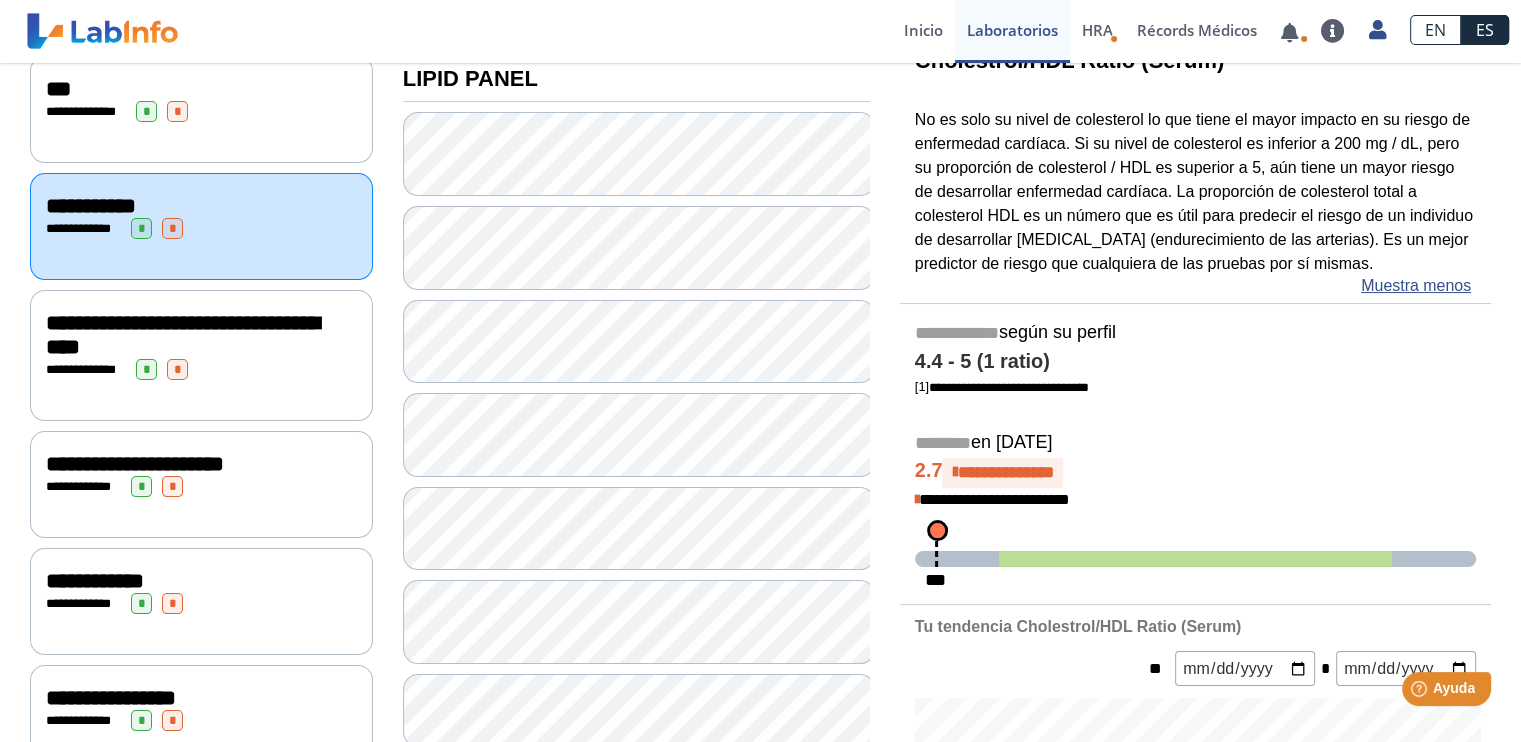 scroll, scrollTop: 200, scrollLeft: 0, axis: vertical 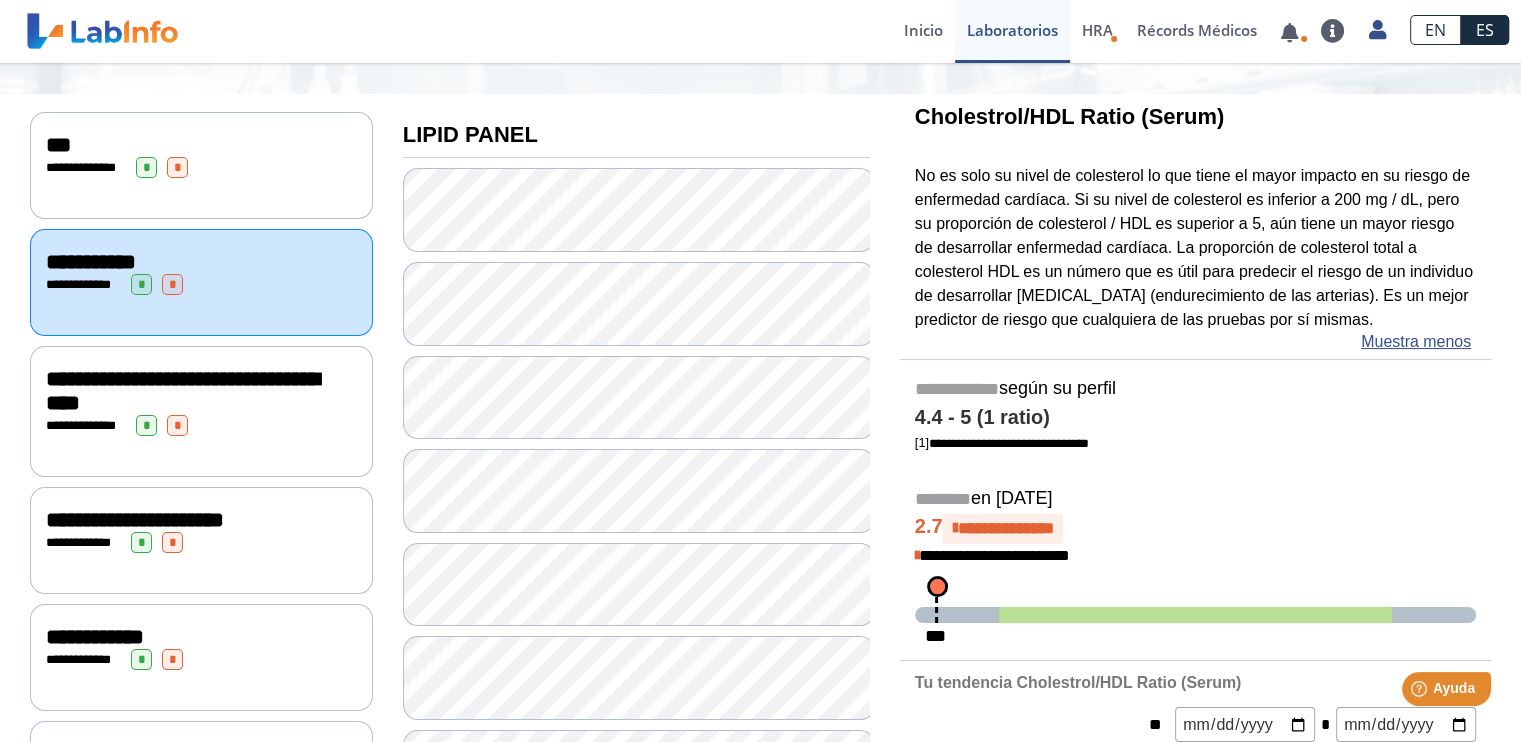 click on "**********" 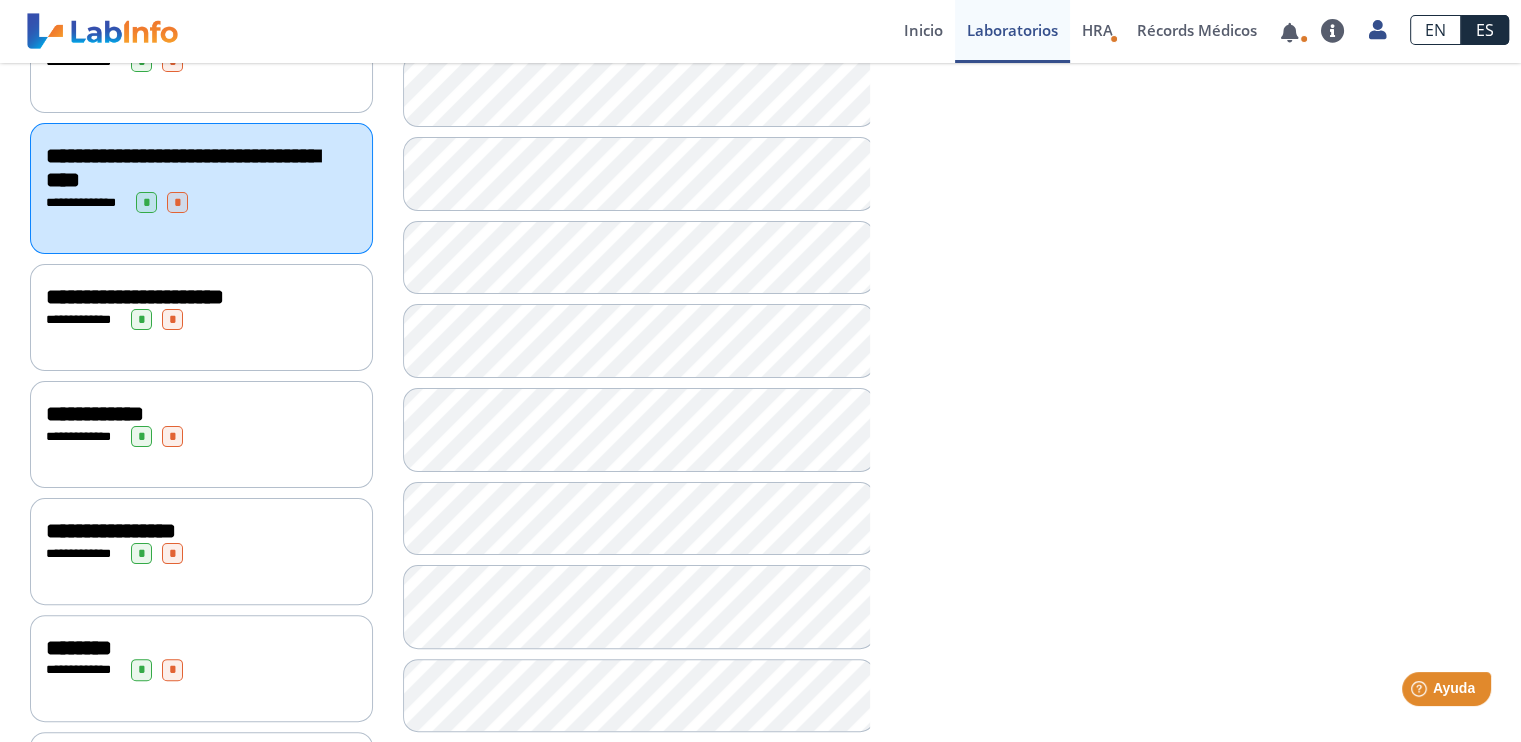 scroll, scrollTop: 394, scrollLeft: 0, axis: vertical 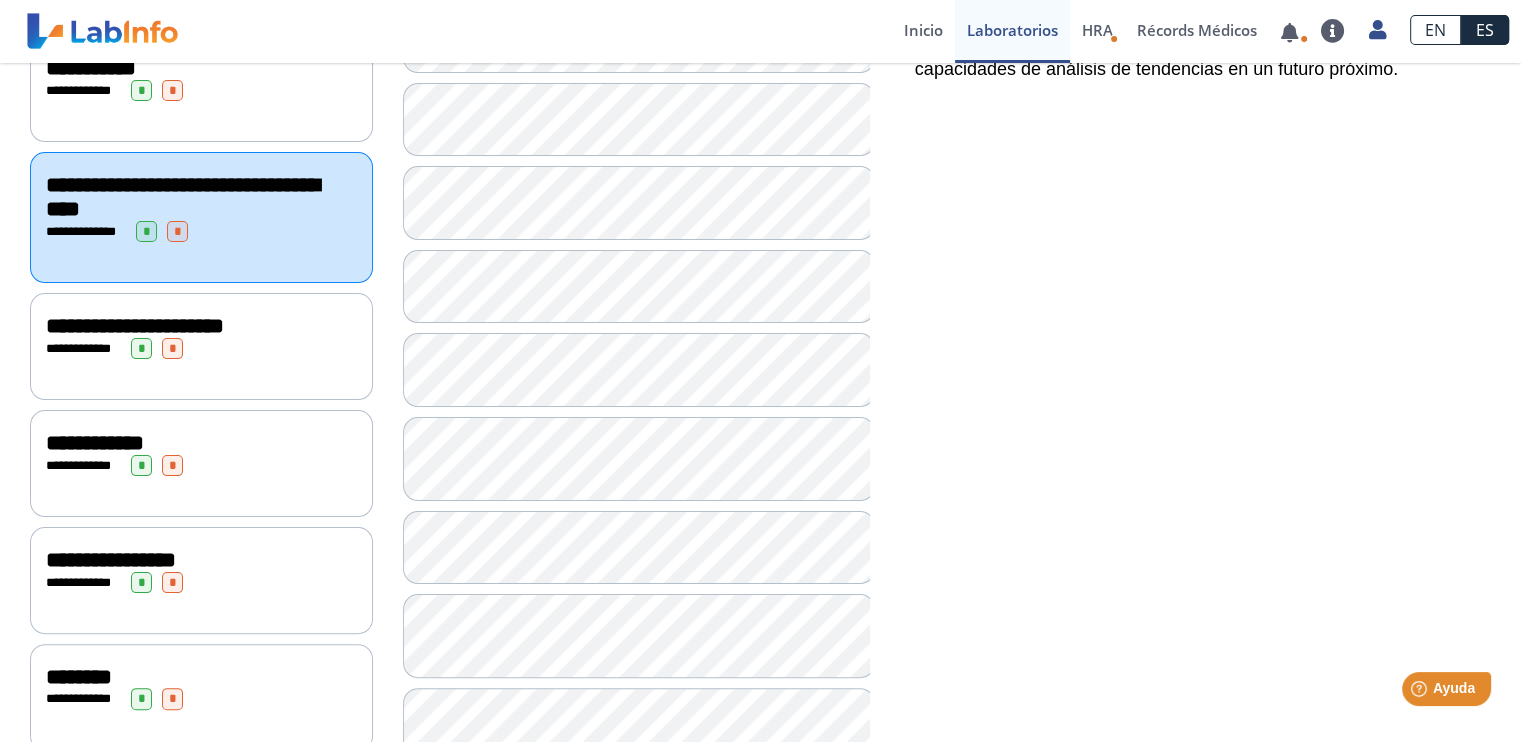click on "**********" 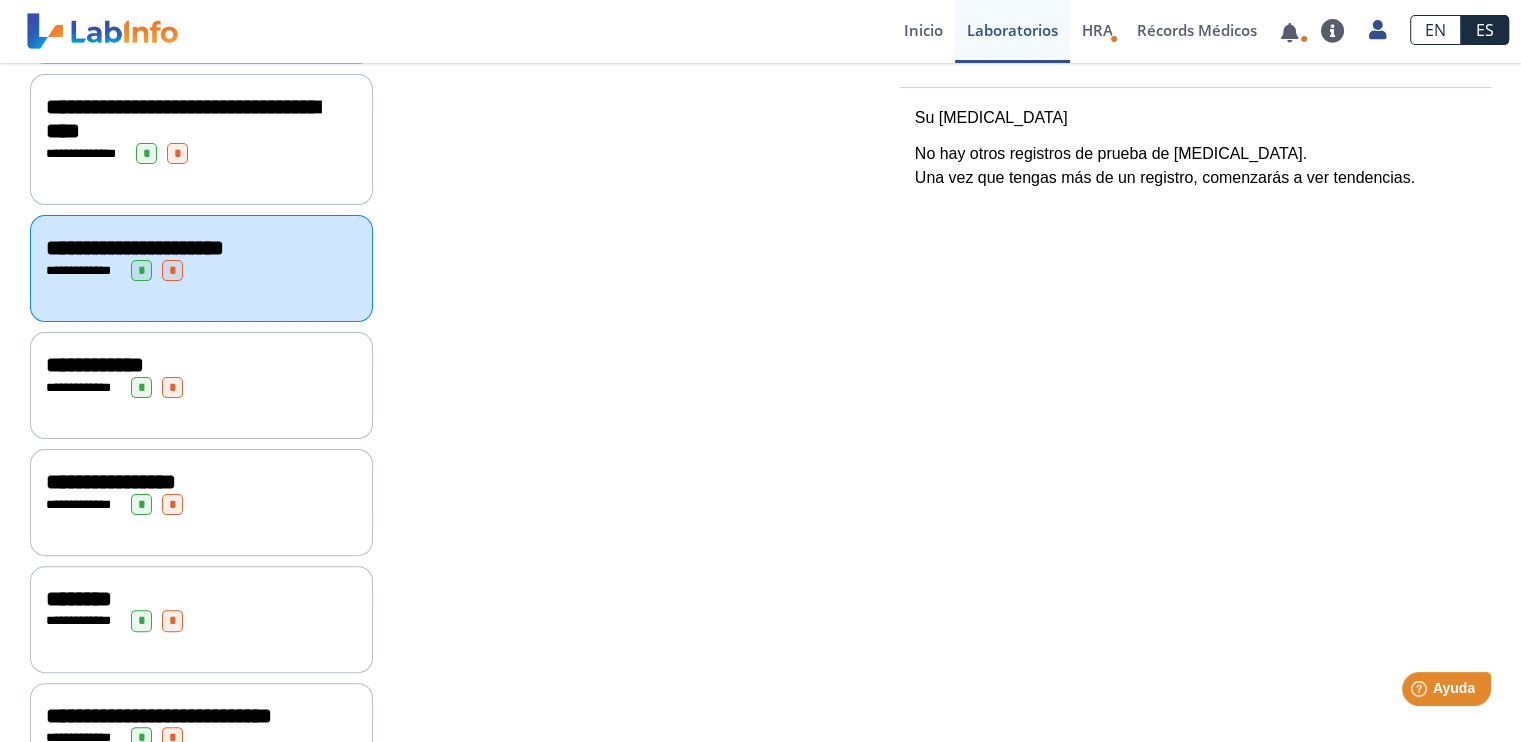 scroll, scrollTop: 500, scrollLeft: 0, axis: vertical 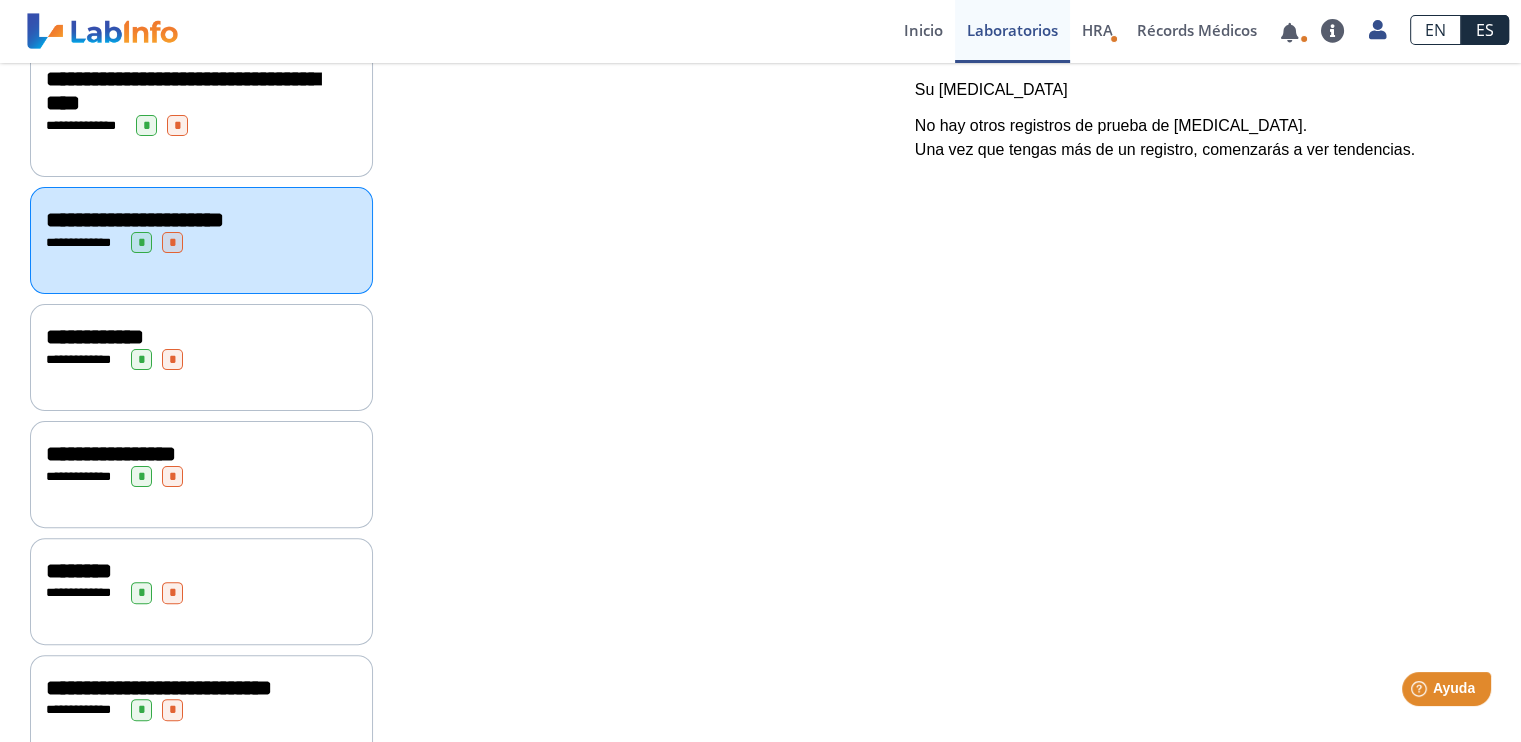 click on "**********" 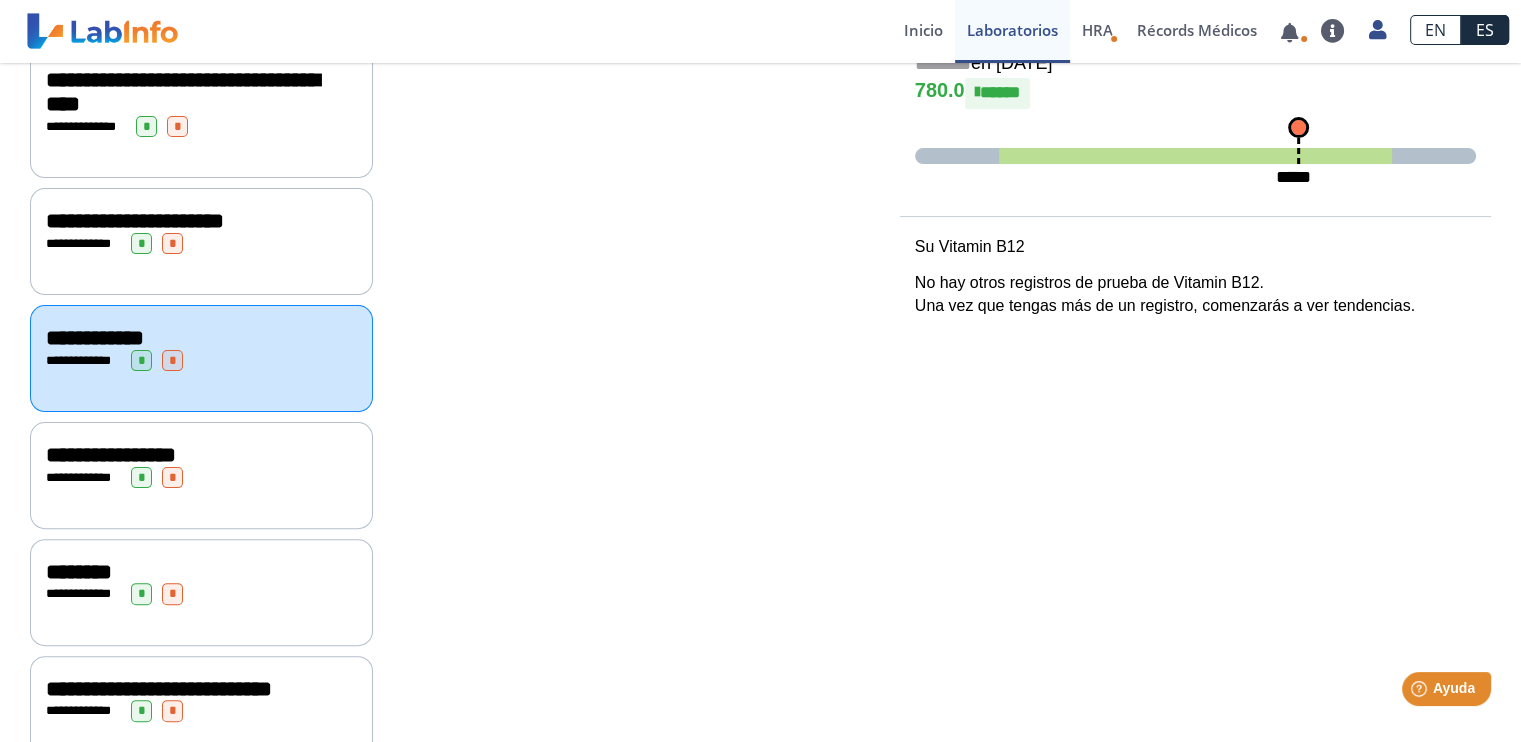 scroll, scrollTop: 500, scrollLeft: 0, axis: vertical 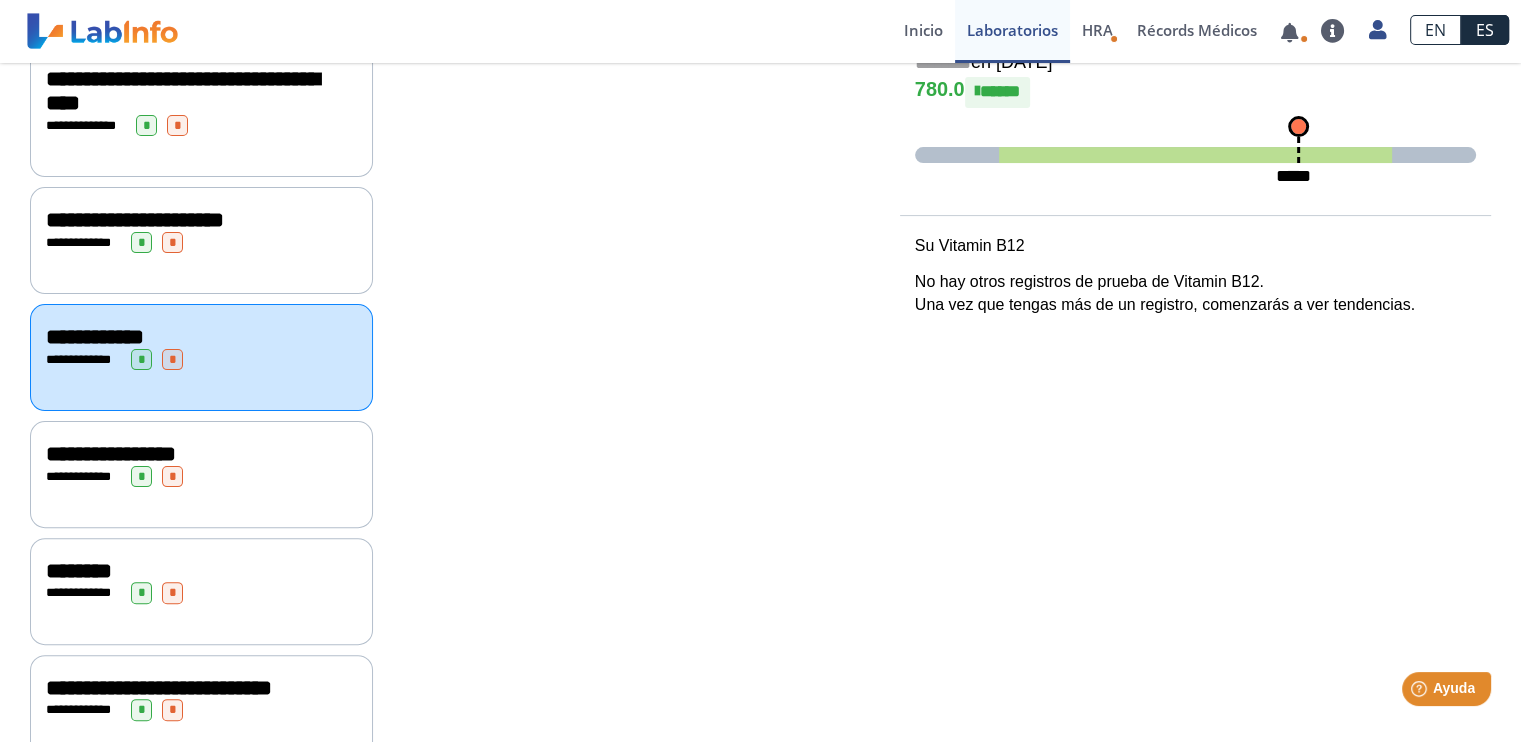 click on "**********" 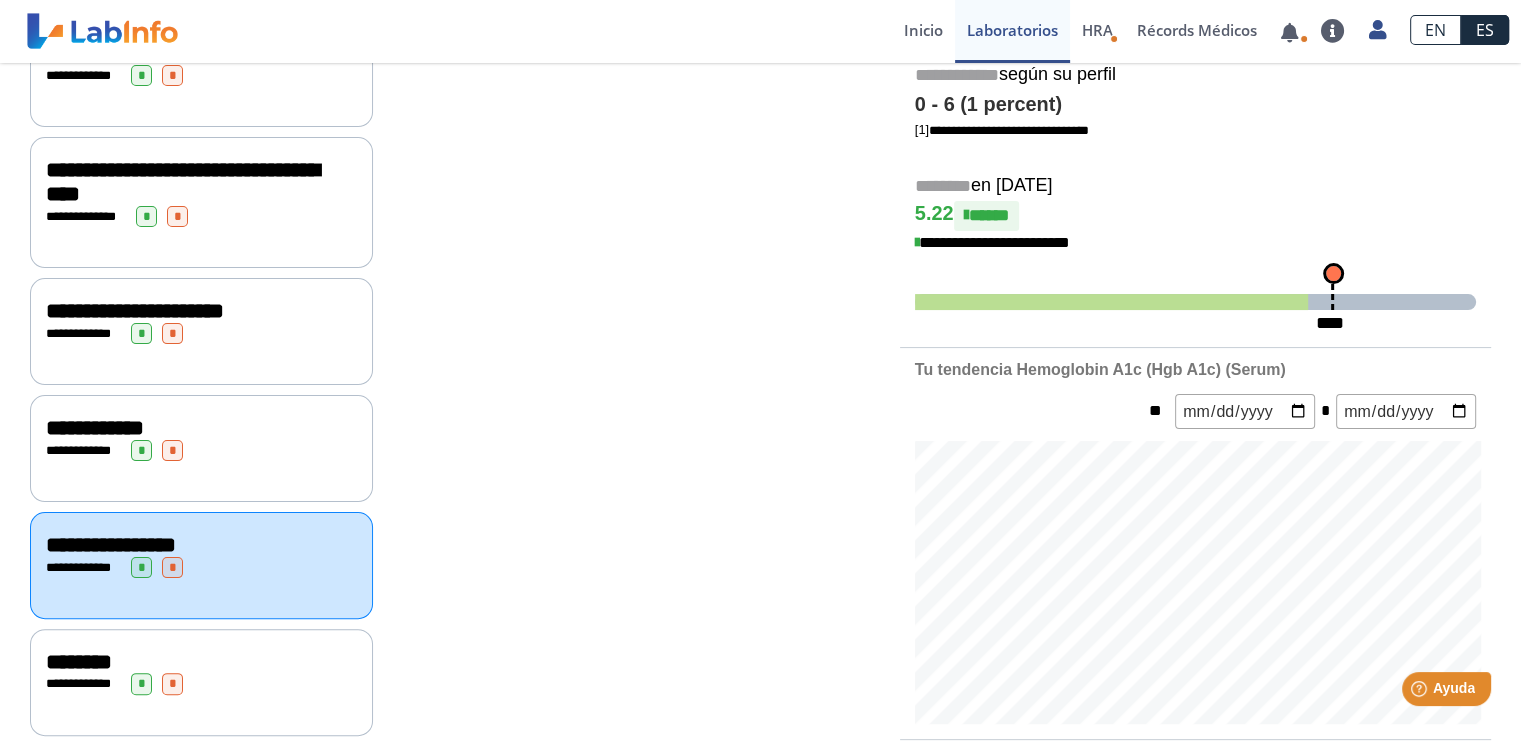 scroll, scrollTop: 500, scrollLeft: 0, axis: vertical 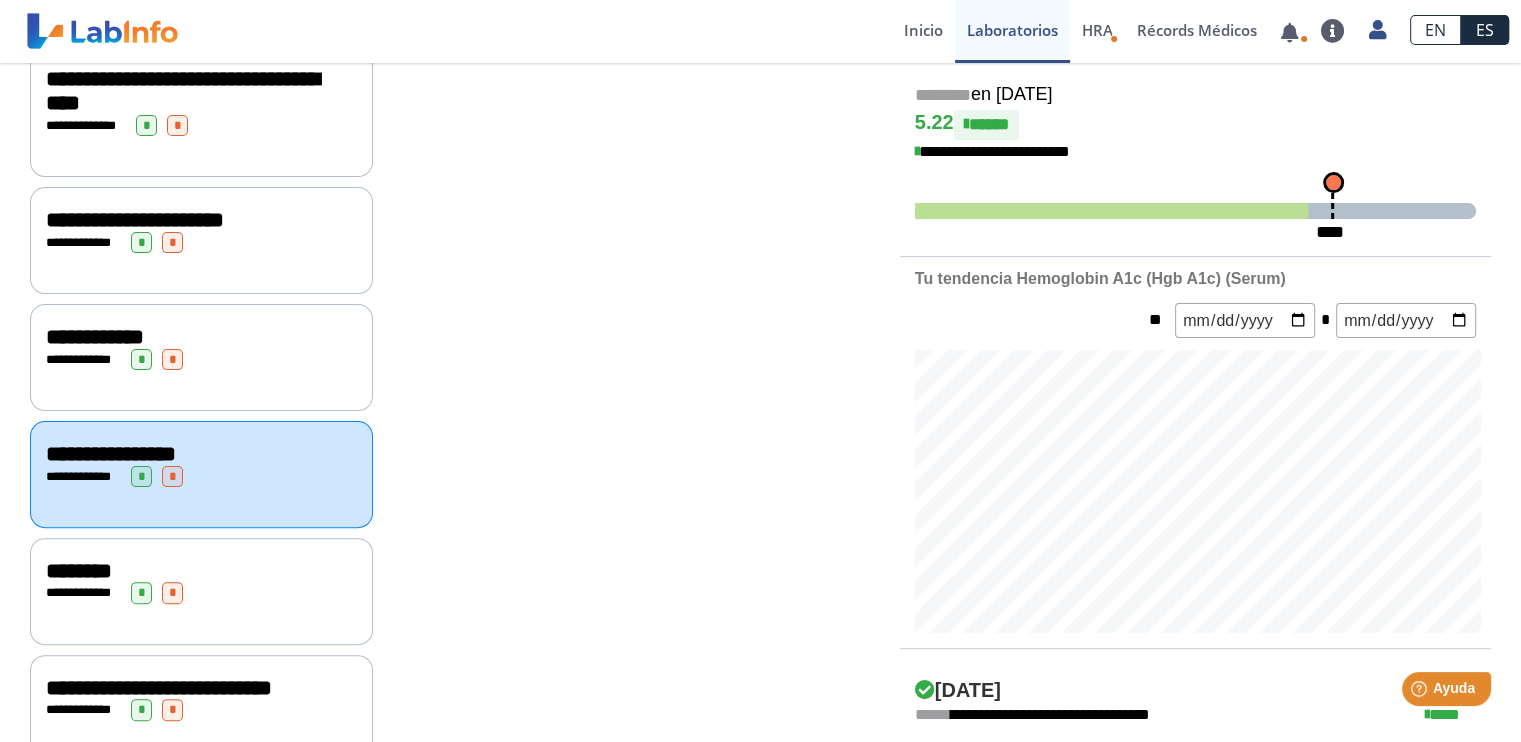 click on "**********" 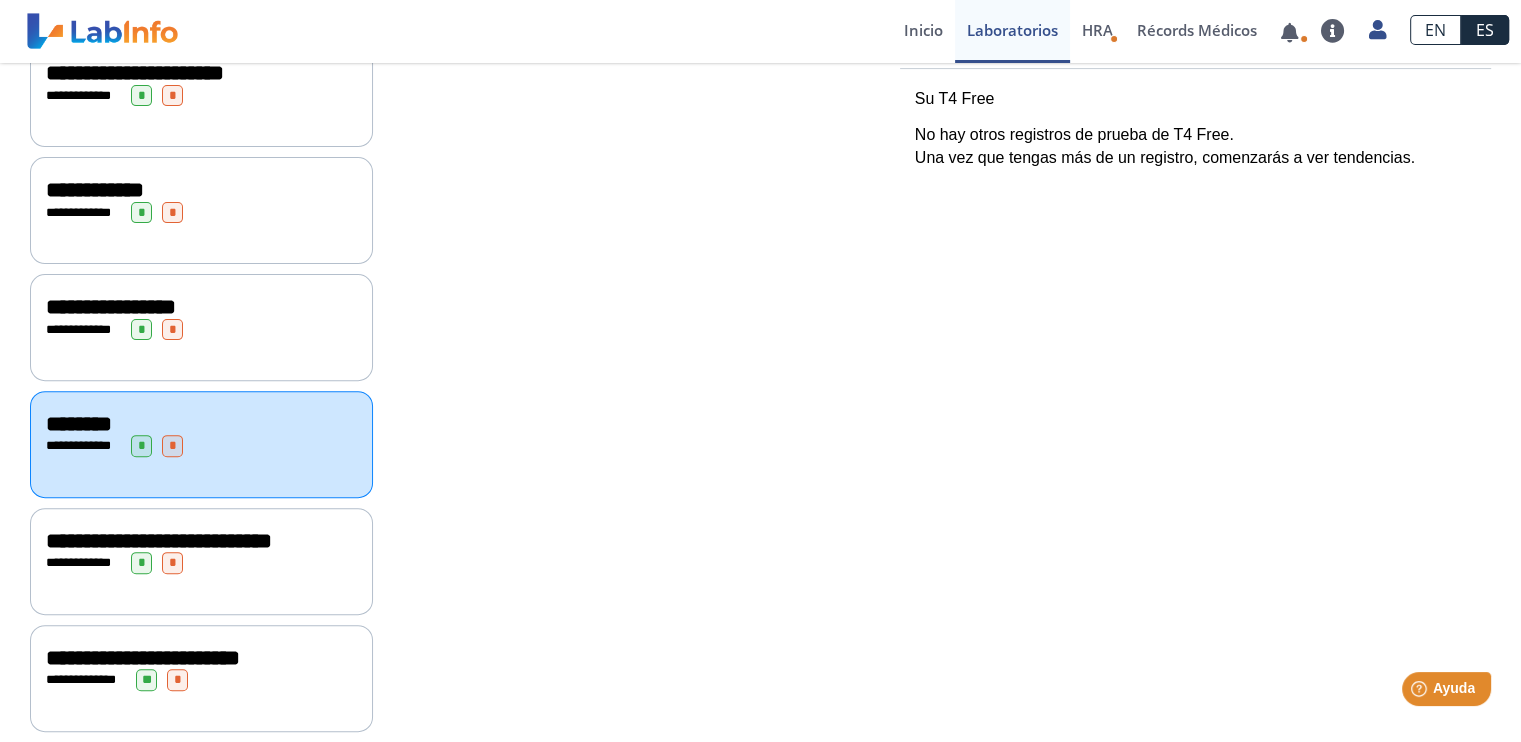 scroll, scrollTop: 673, scrollLeft: 0, axis: vertical 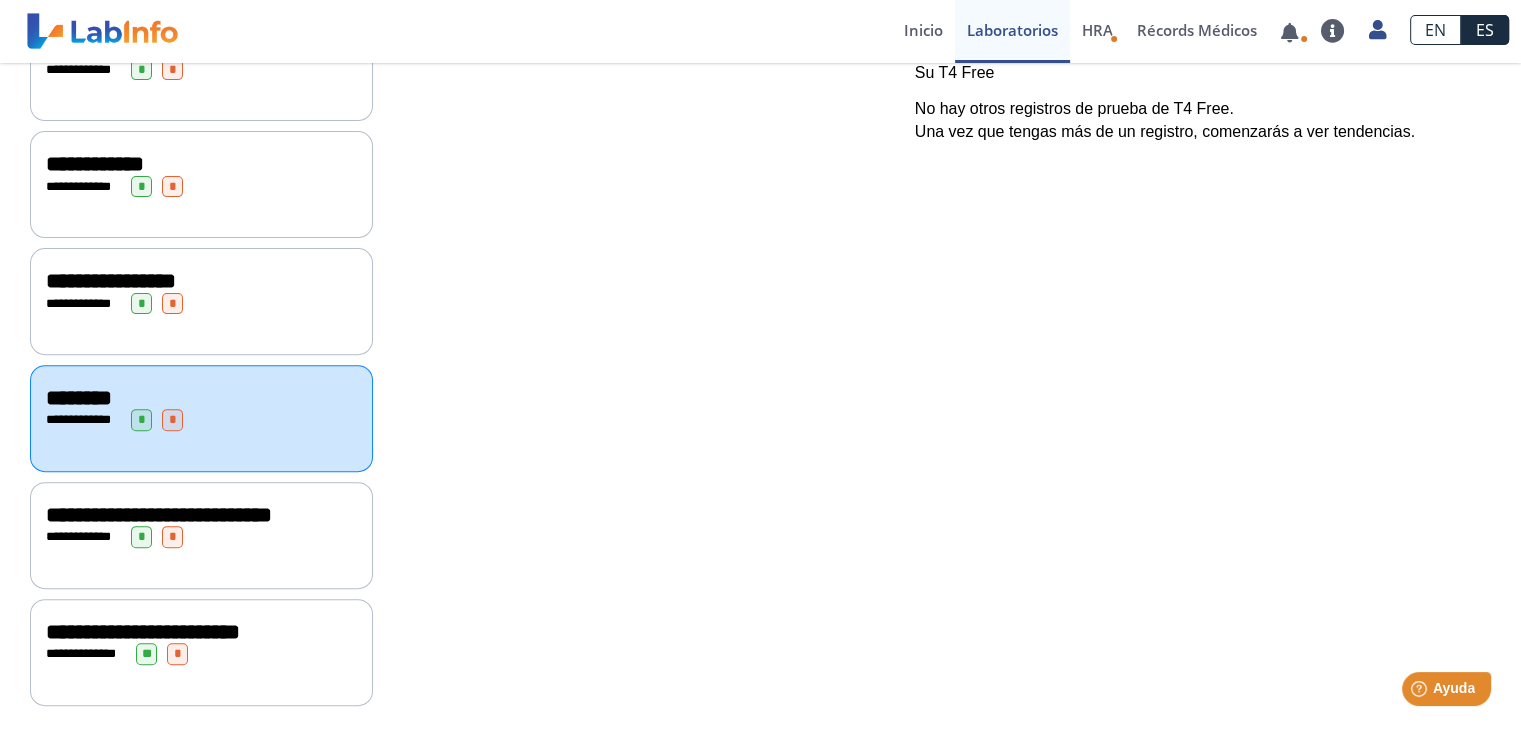 click on "**********" 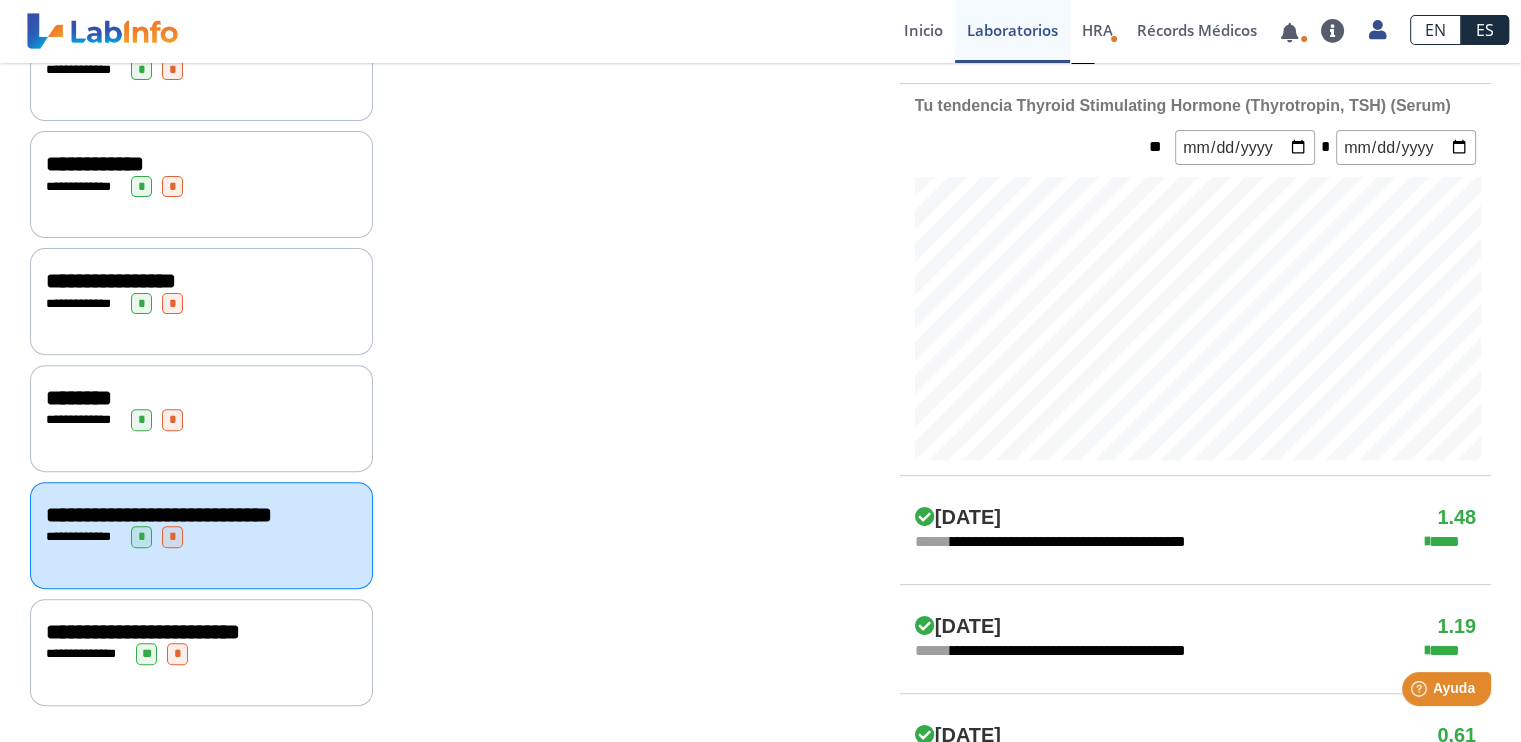 scroll, scrollTop: 1002, scrollLeft: 0, axis: vertical 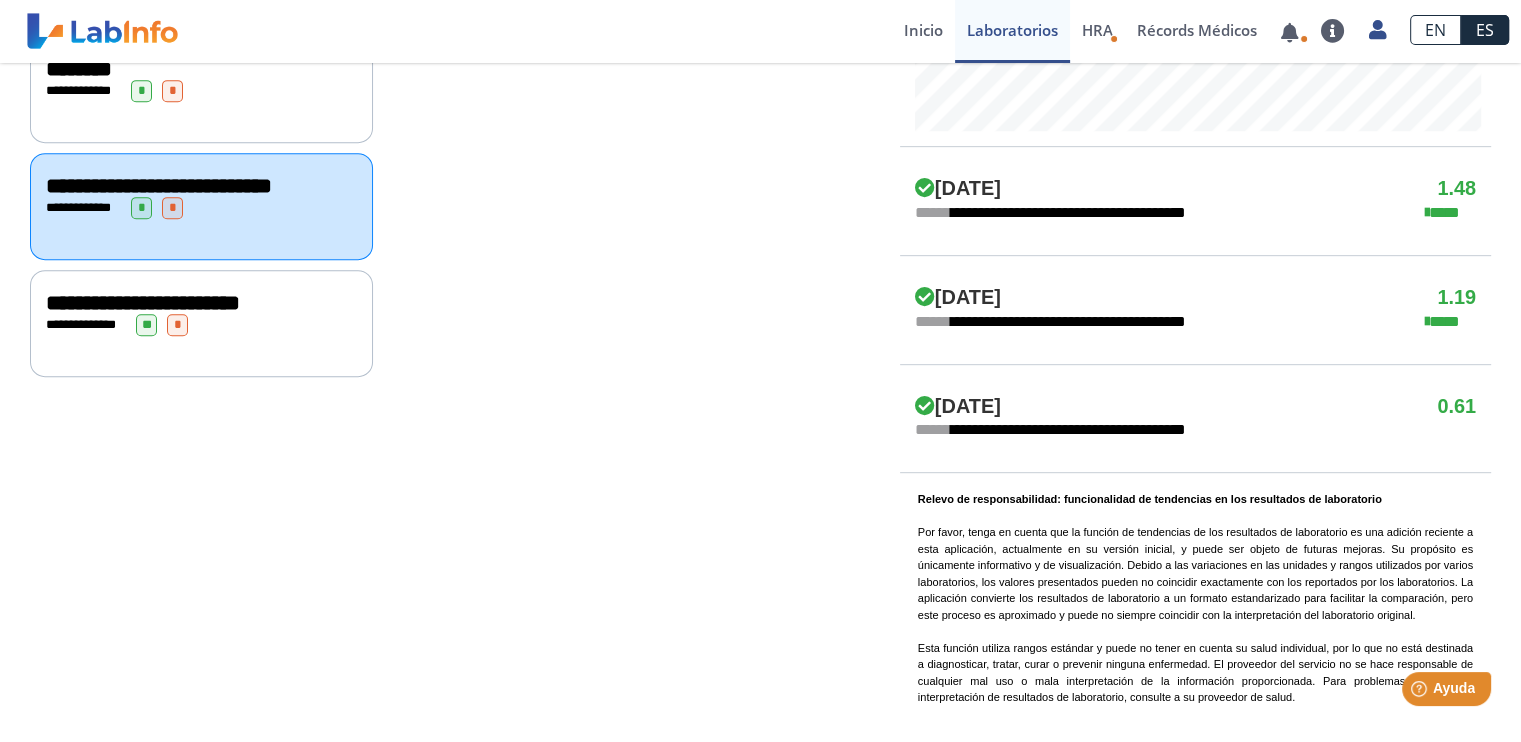 click on "**********" 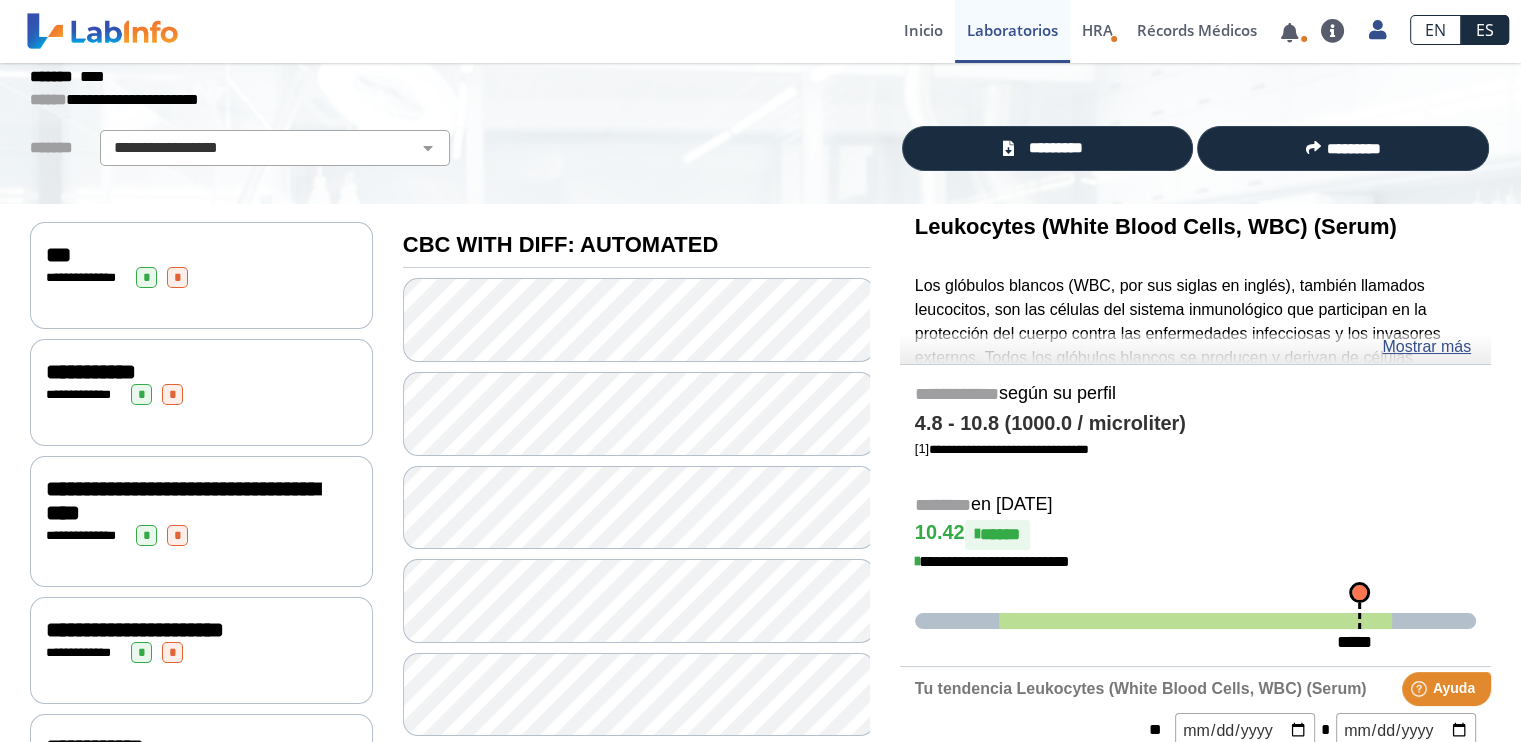 scroll, scrollTop: 0, scrollLeft: 0, axis: both 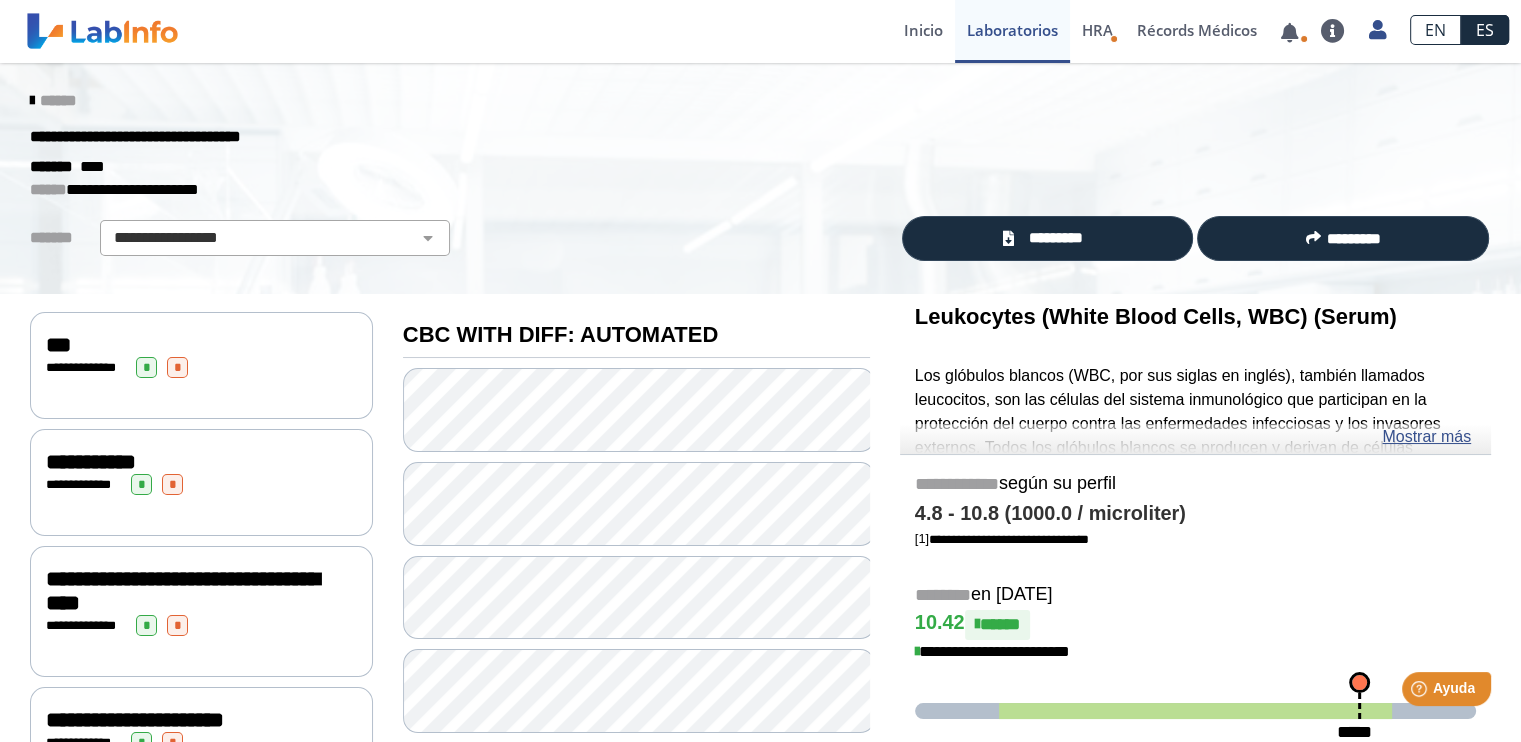 click on "**********" 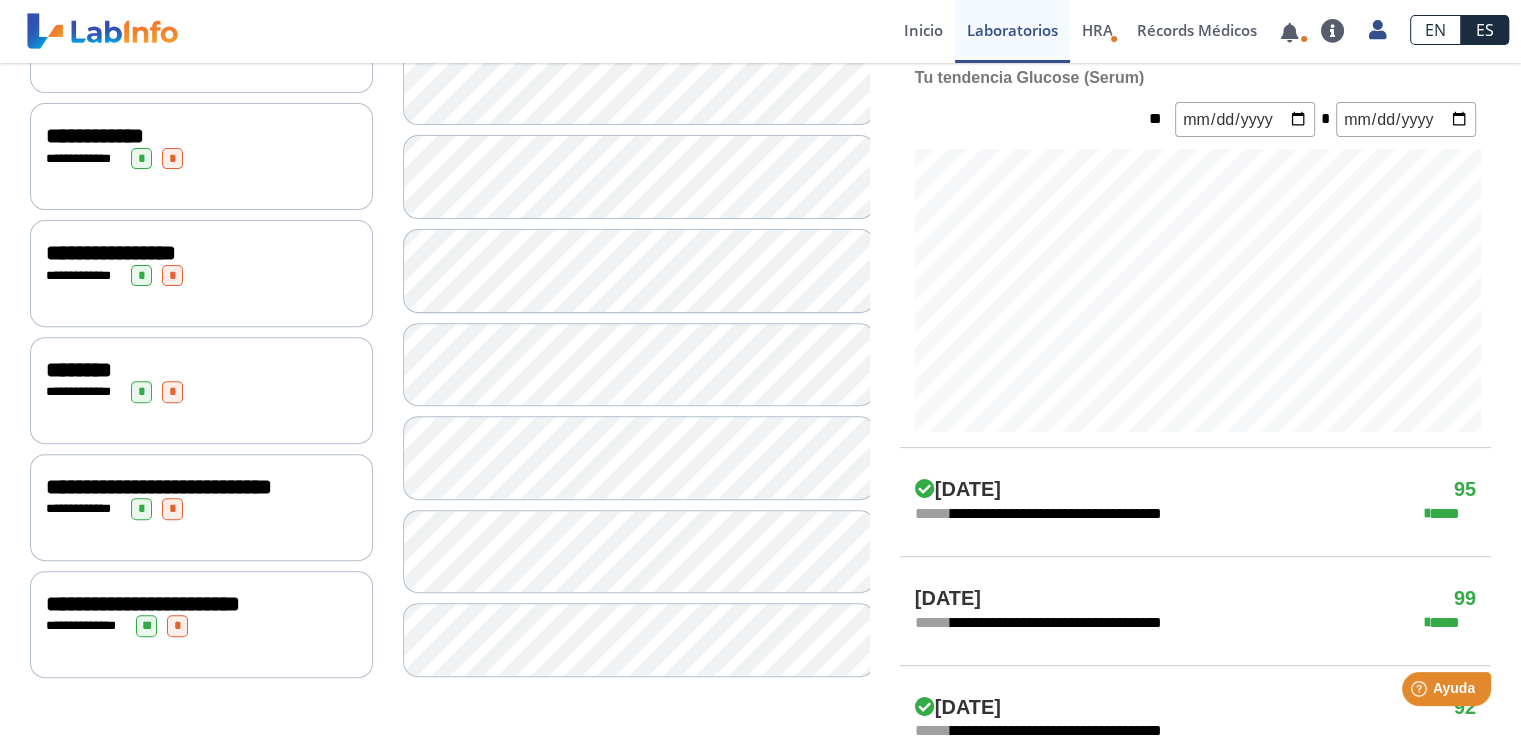 scroll, scrollTop: 800, scrollLeft: 0, axis: vertical 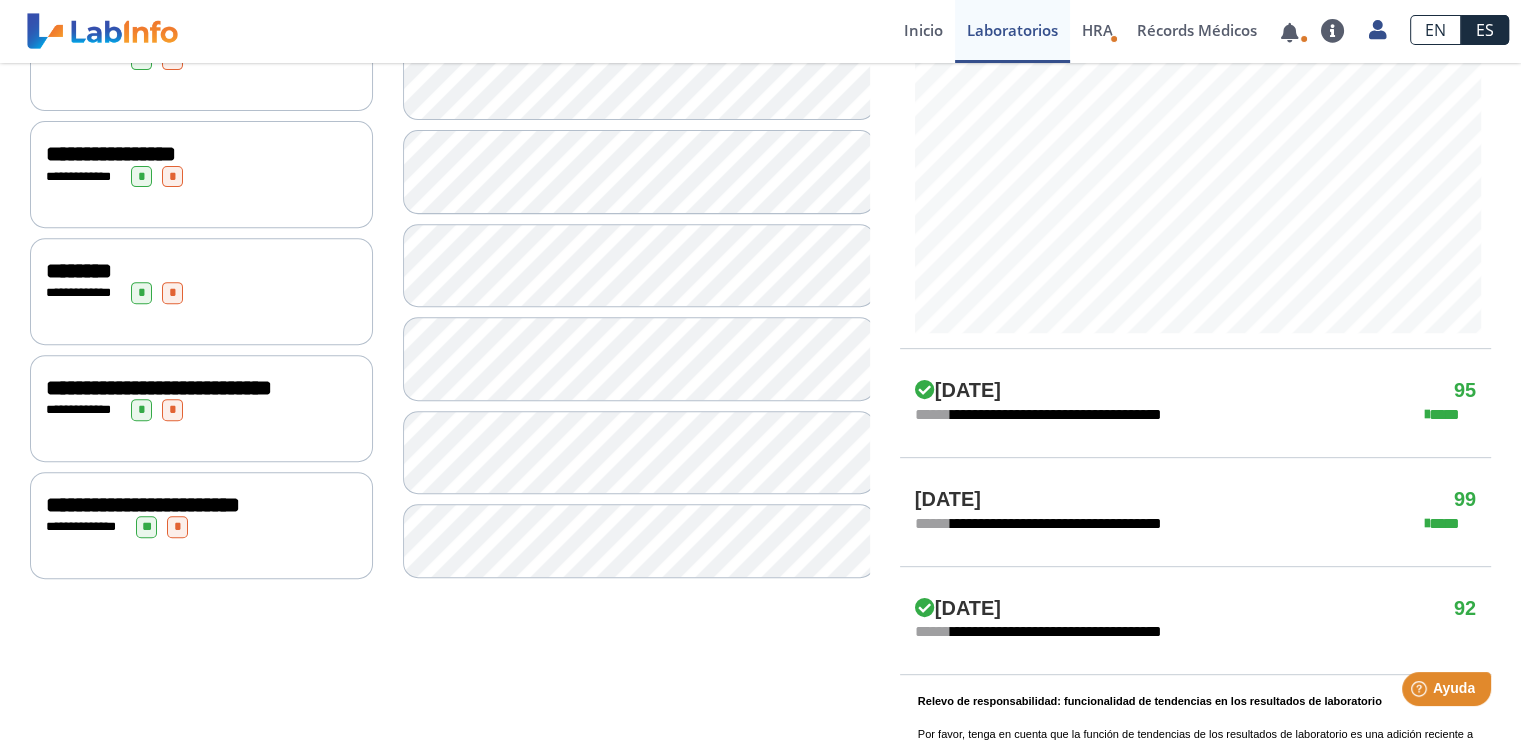 click on "**********" 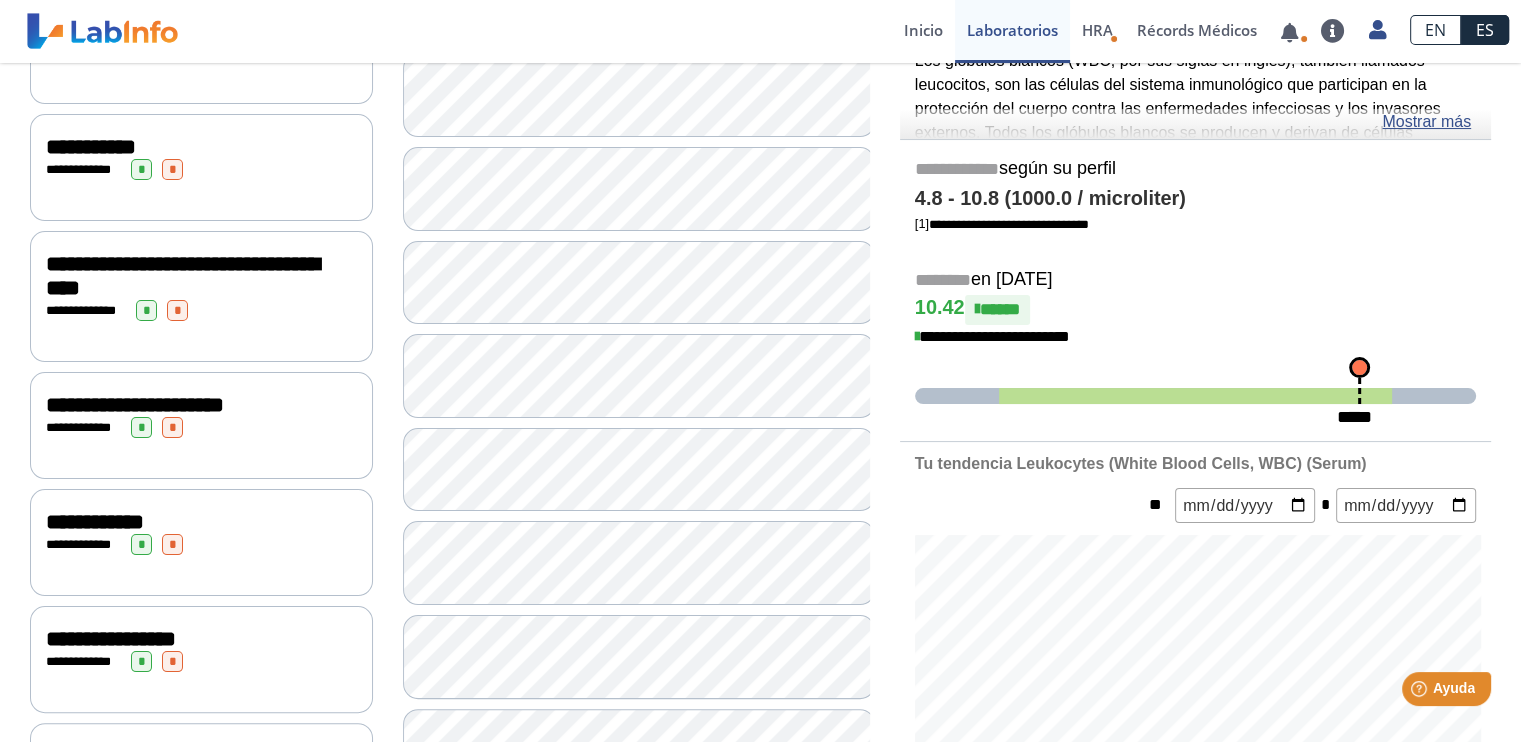 scroll, scrollTop: 0, scrollLeft: 0, axis: both 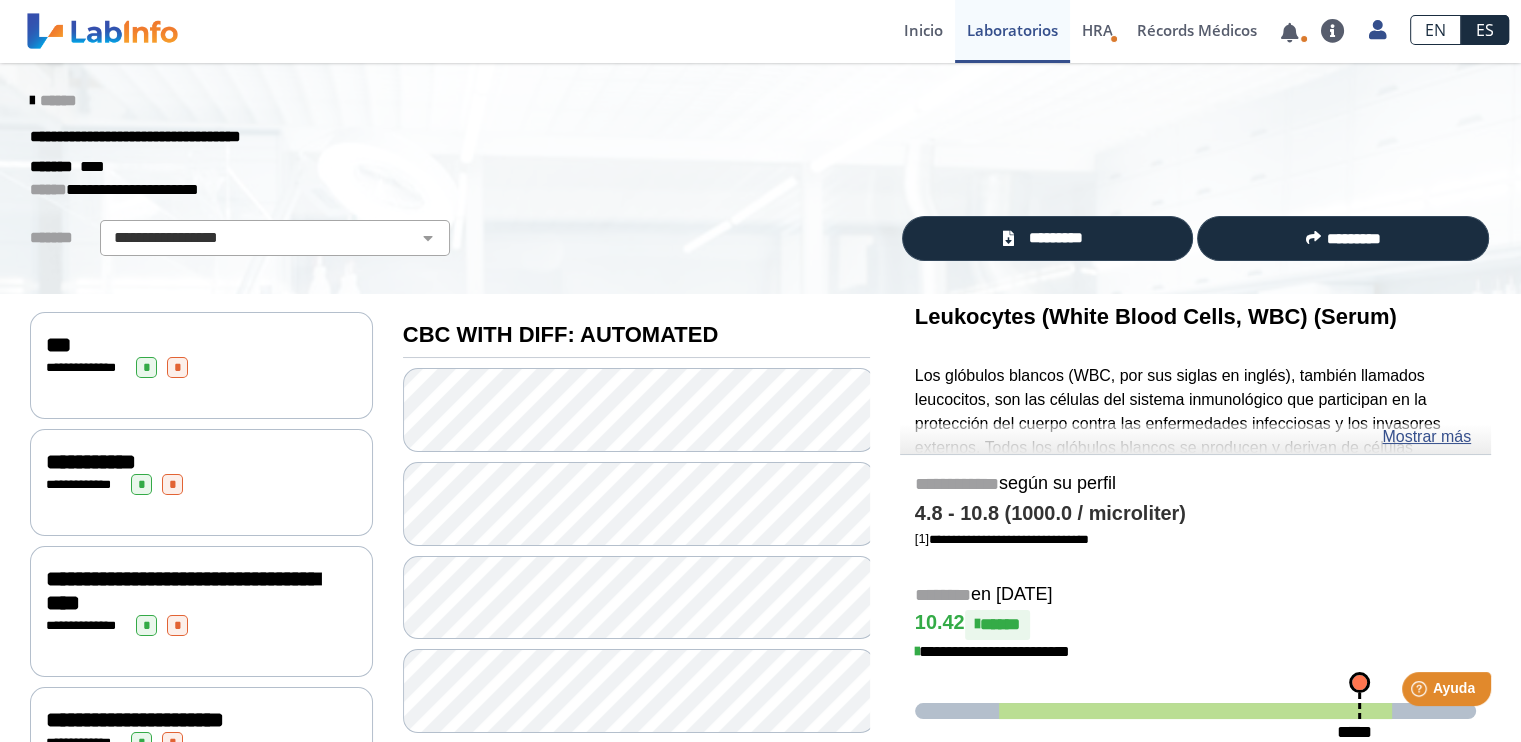click on "**********" 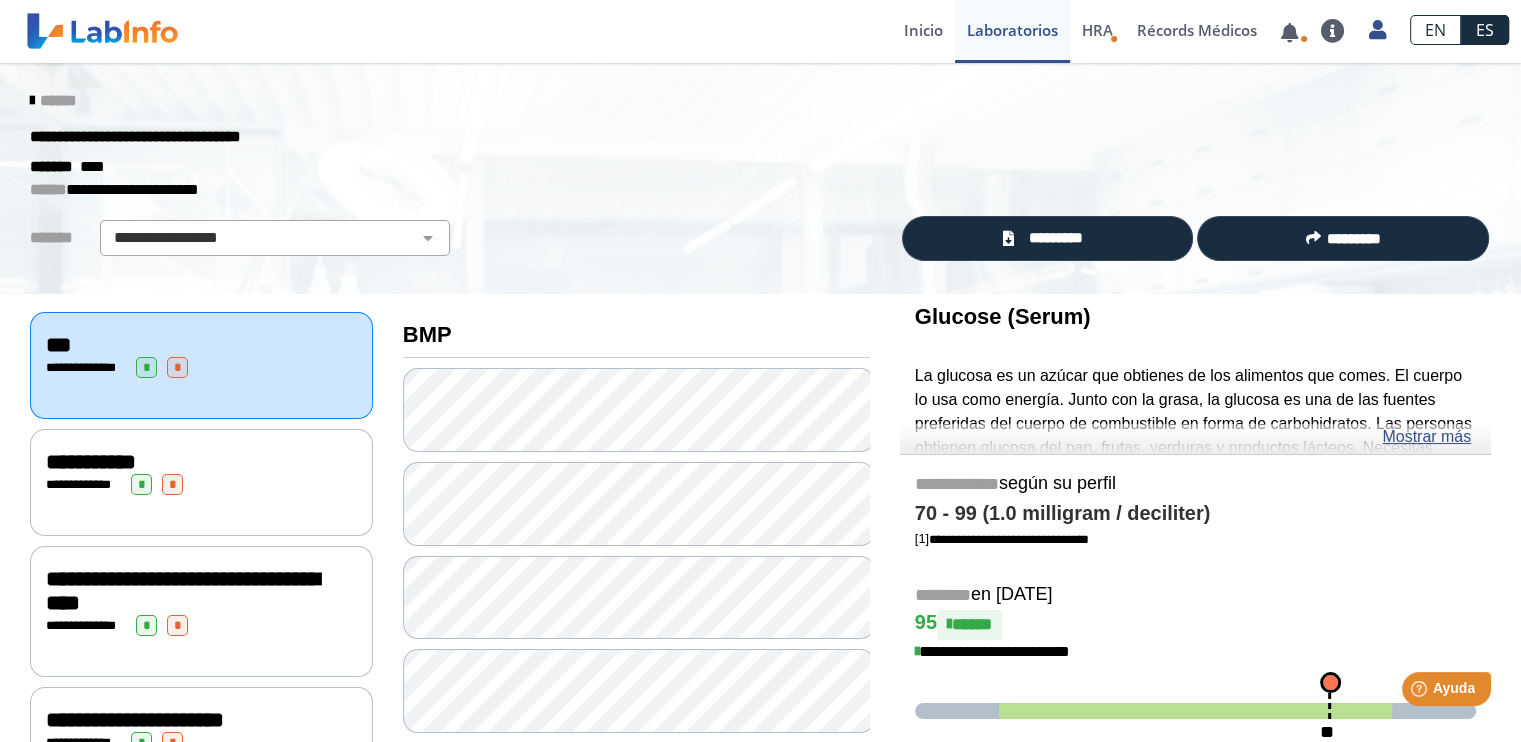 click on "**********" 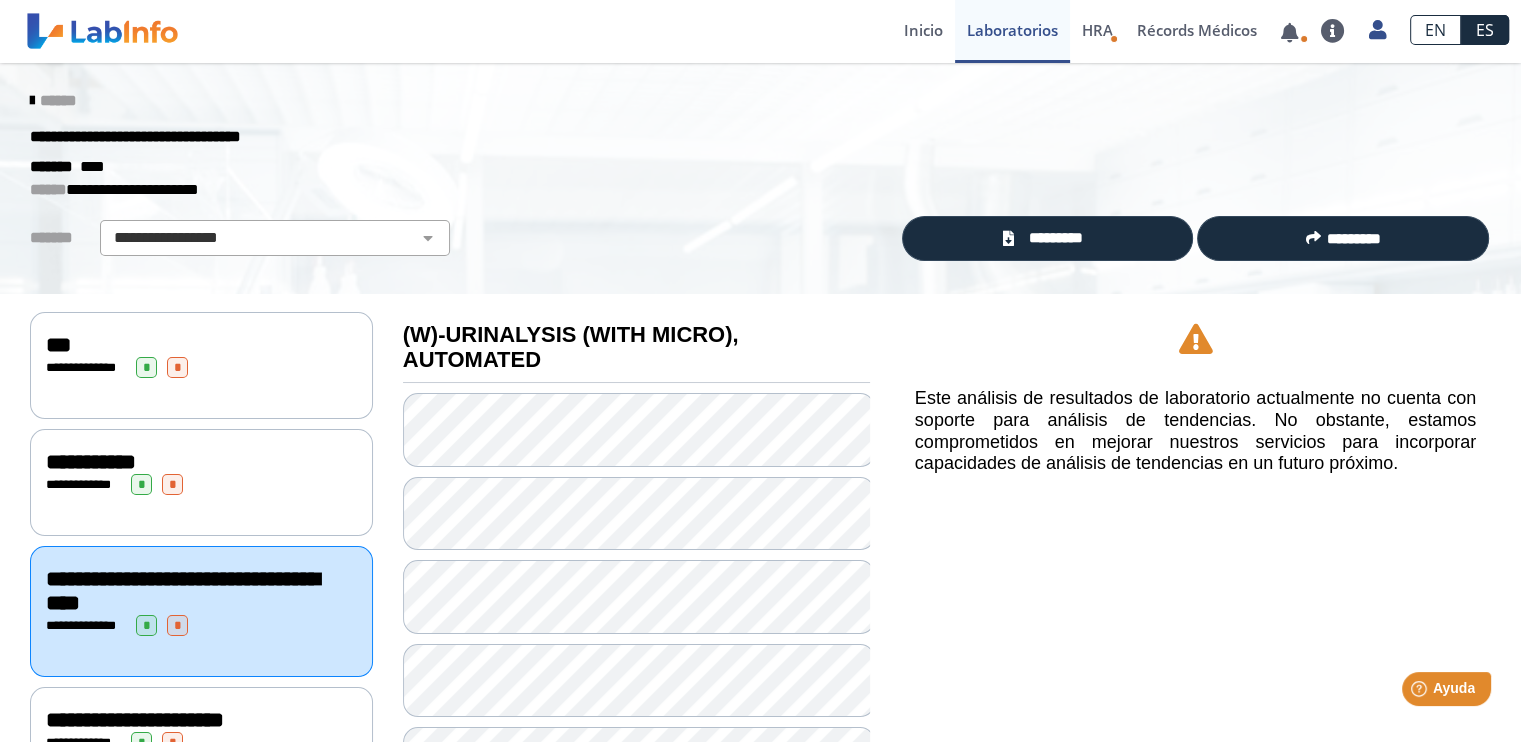 scroll, scrollTop: 400, scrollLeft: 0, axis: vertical 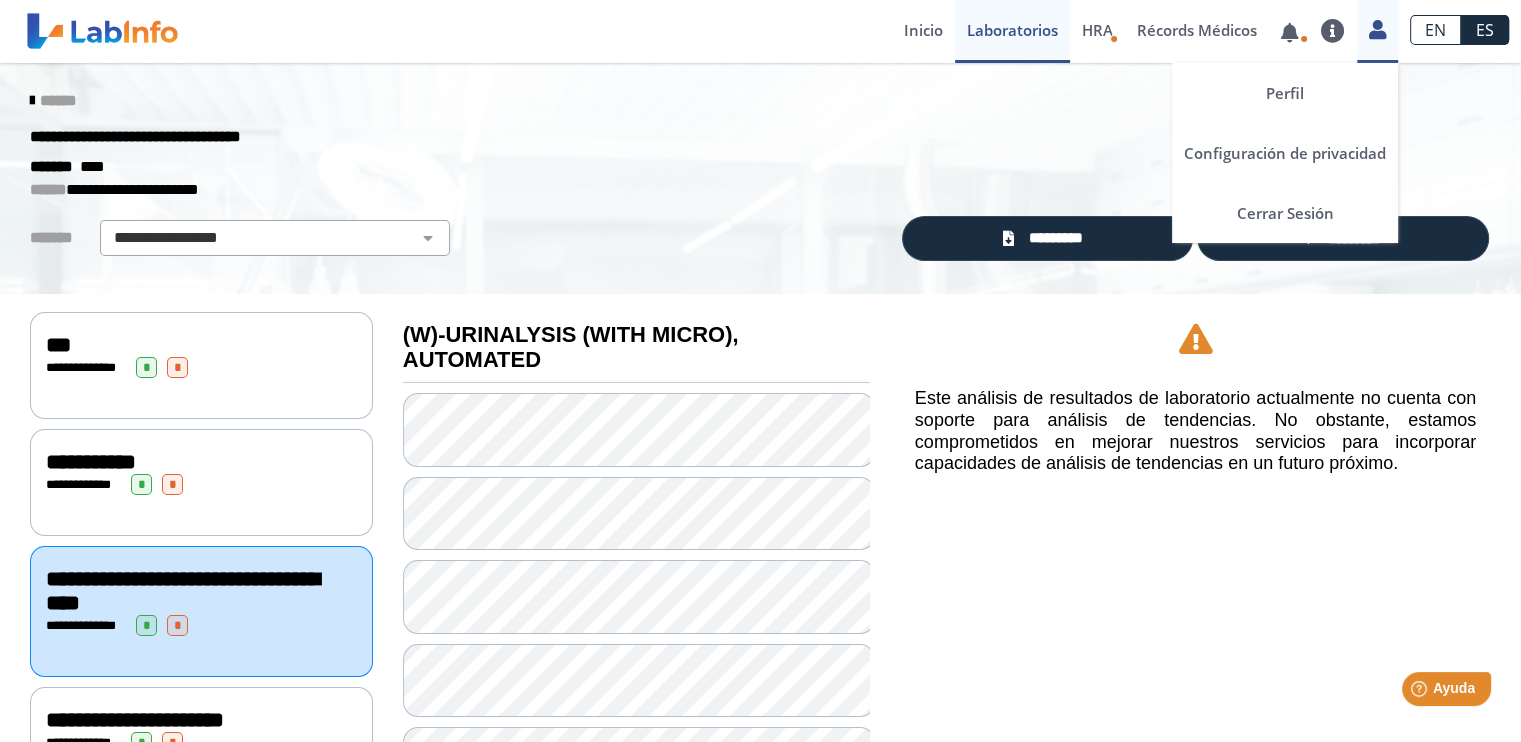click at bounding box center [1377, 27] 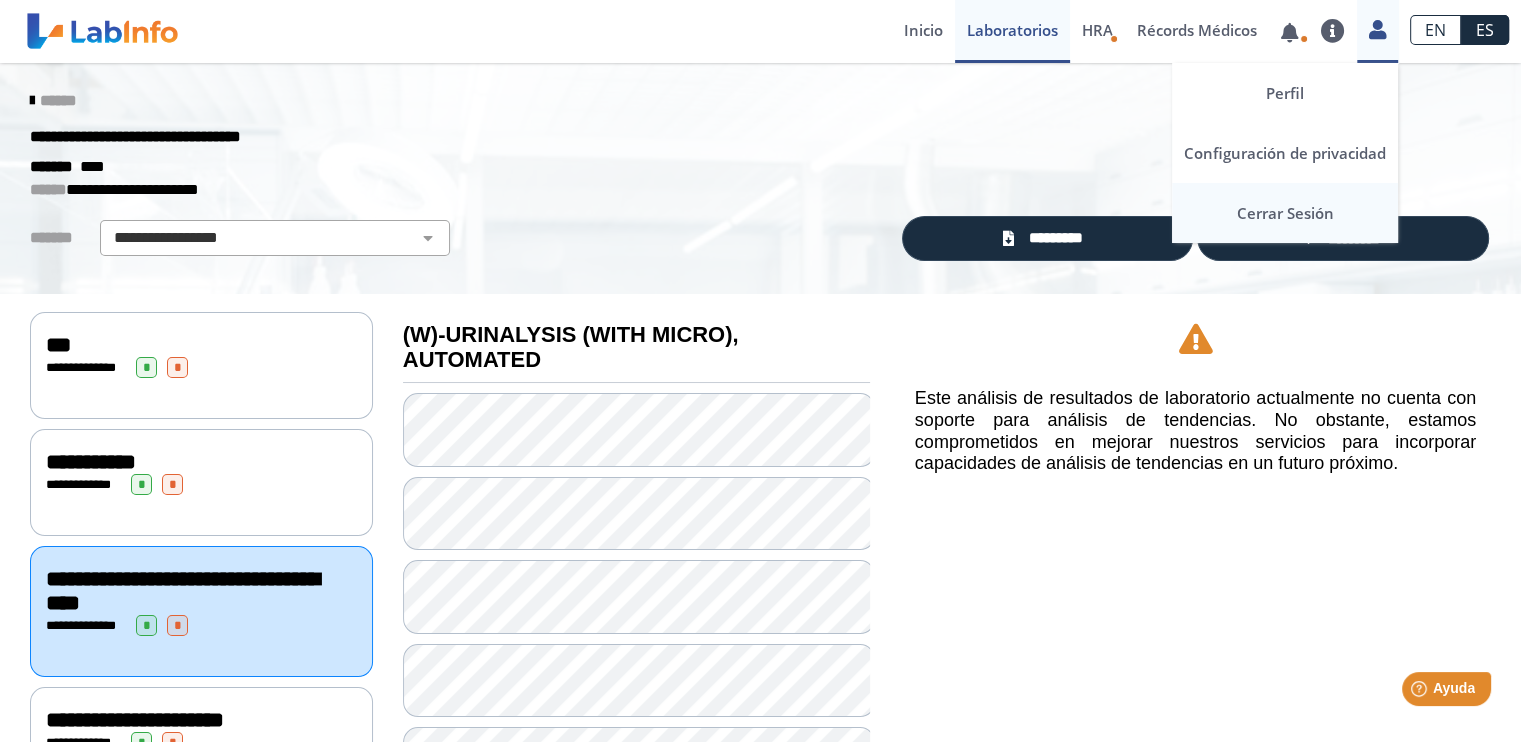 click on "Cerrar Sesión" at bounding box center (1285, 213) 